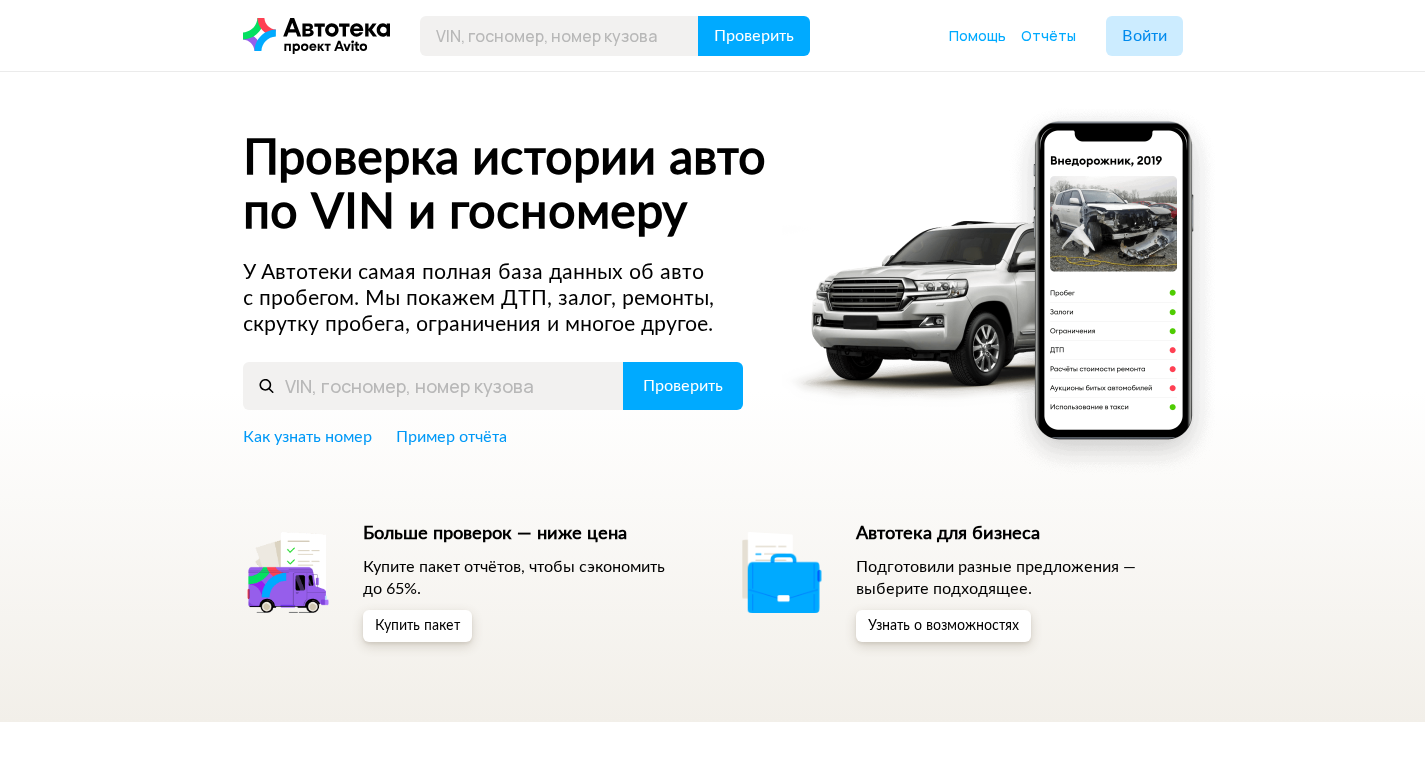 scroll, scrollTop: 0, scrollLeft: 0, axis: both 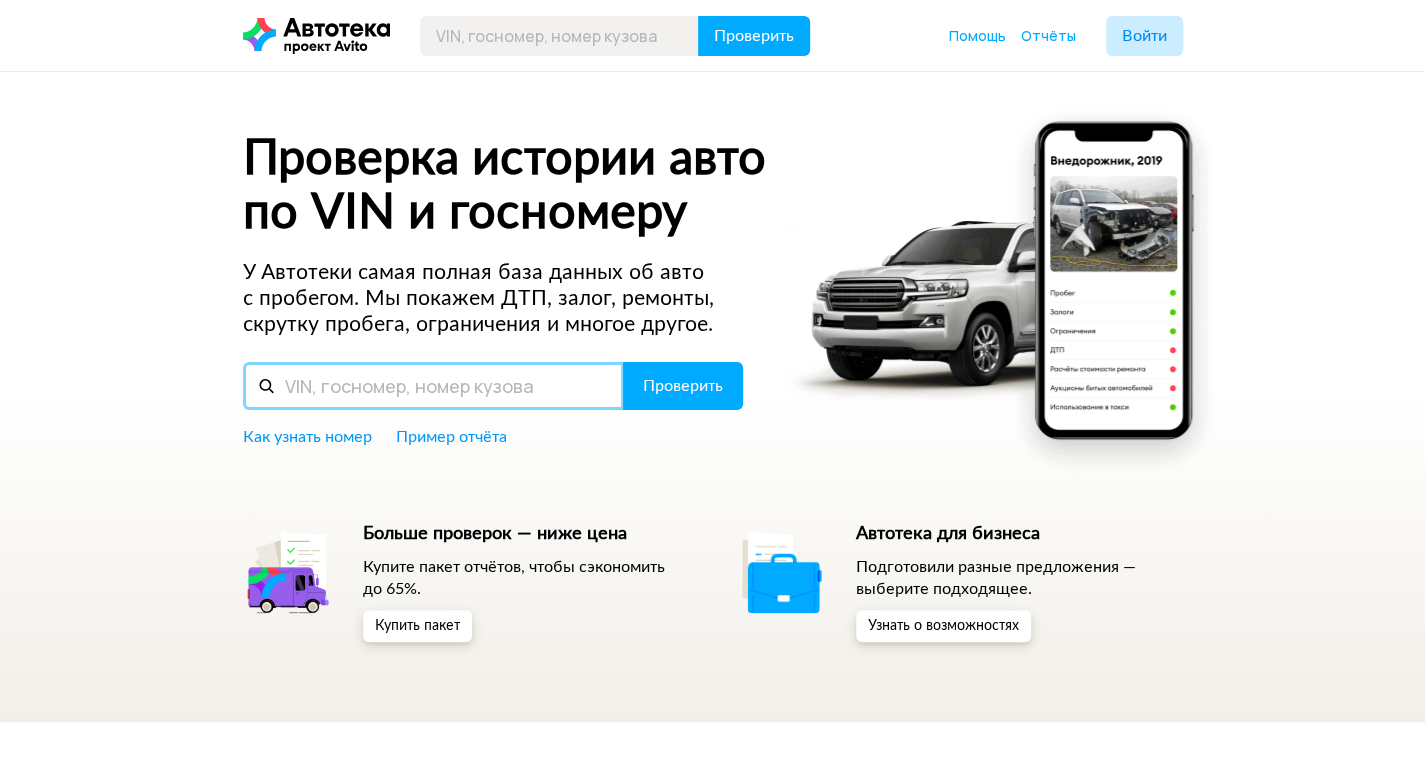 click at bounding box center (433, 386) 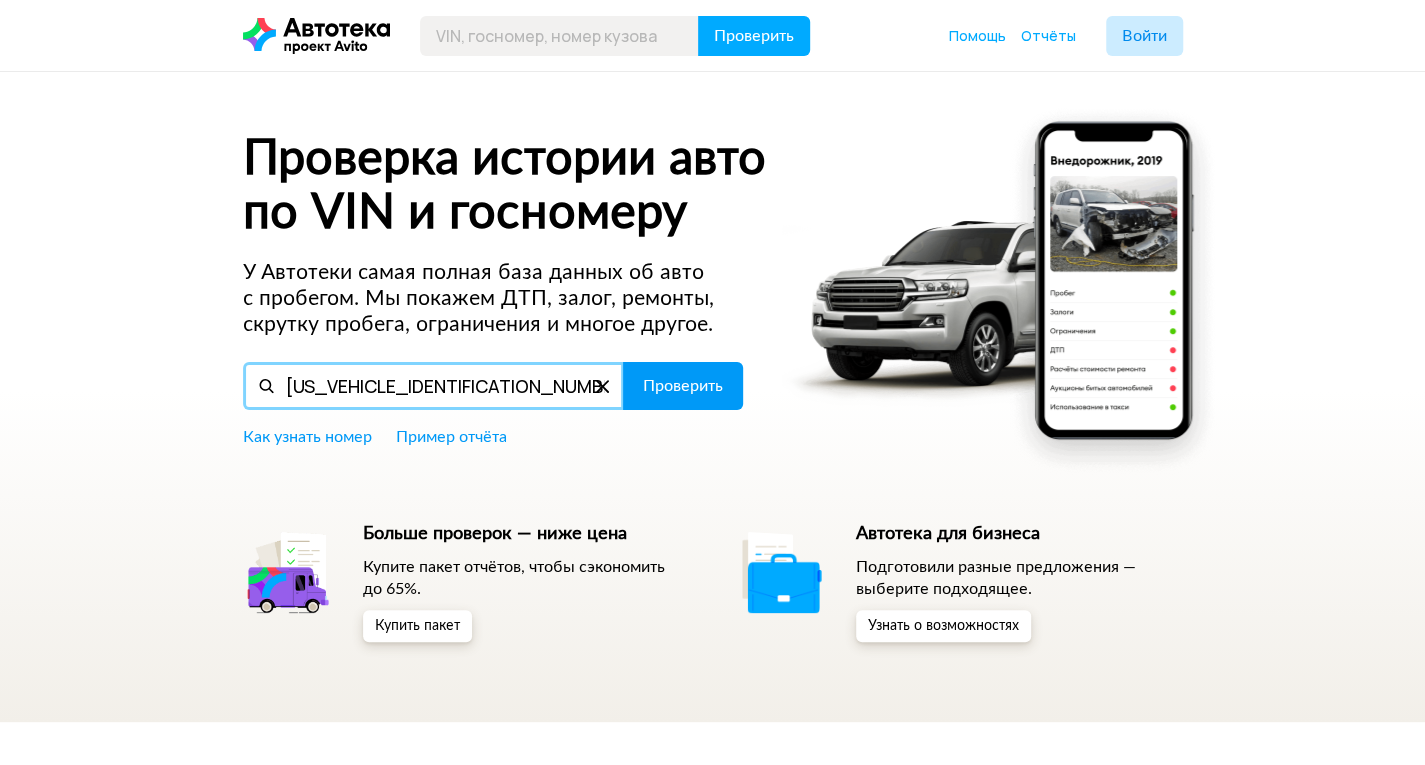 type on "[US_VEHICLE_IDENTIFICATION_NUMBER]" 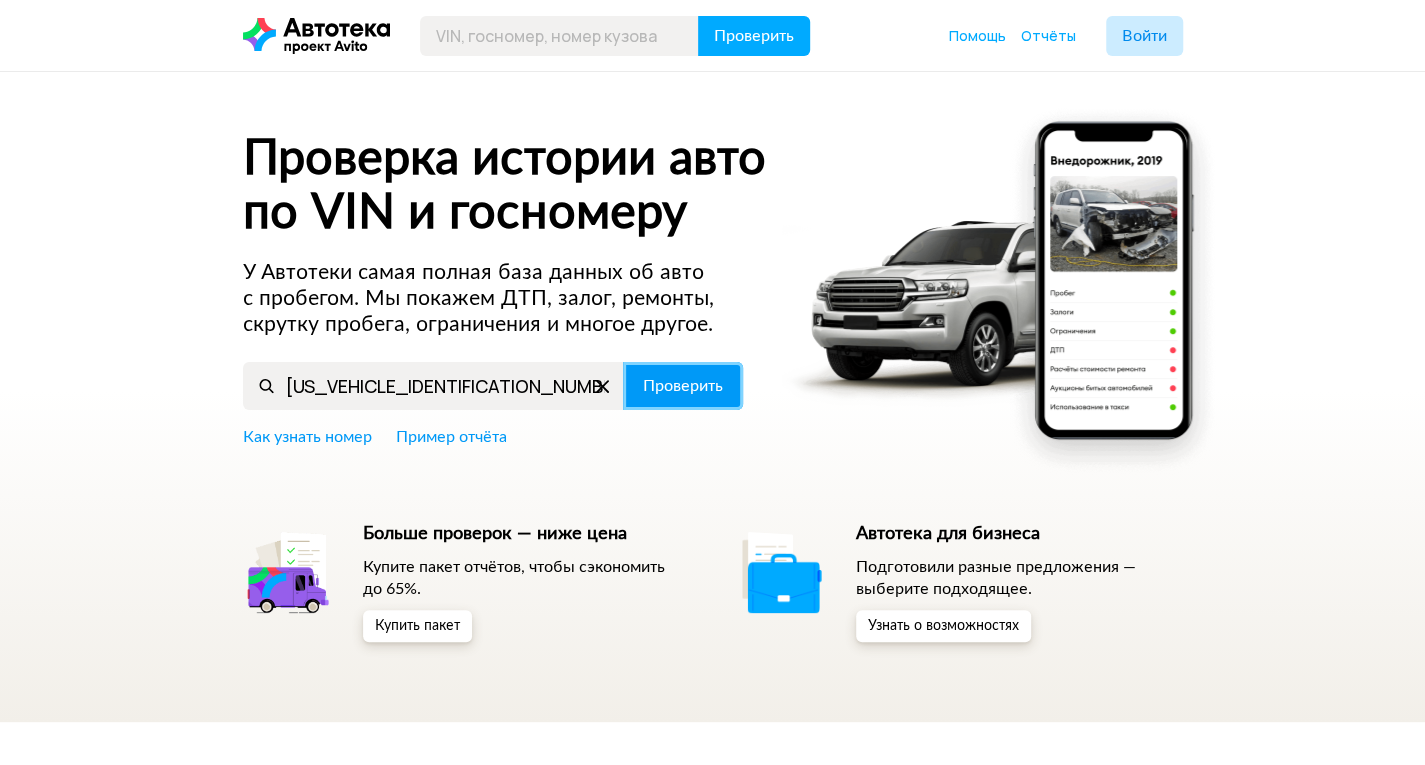 click on "Проверить" at bounding box center (683, 386) 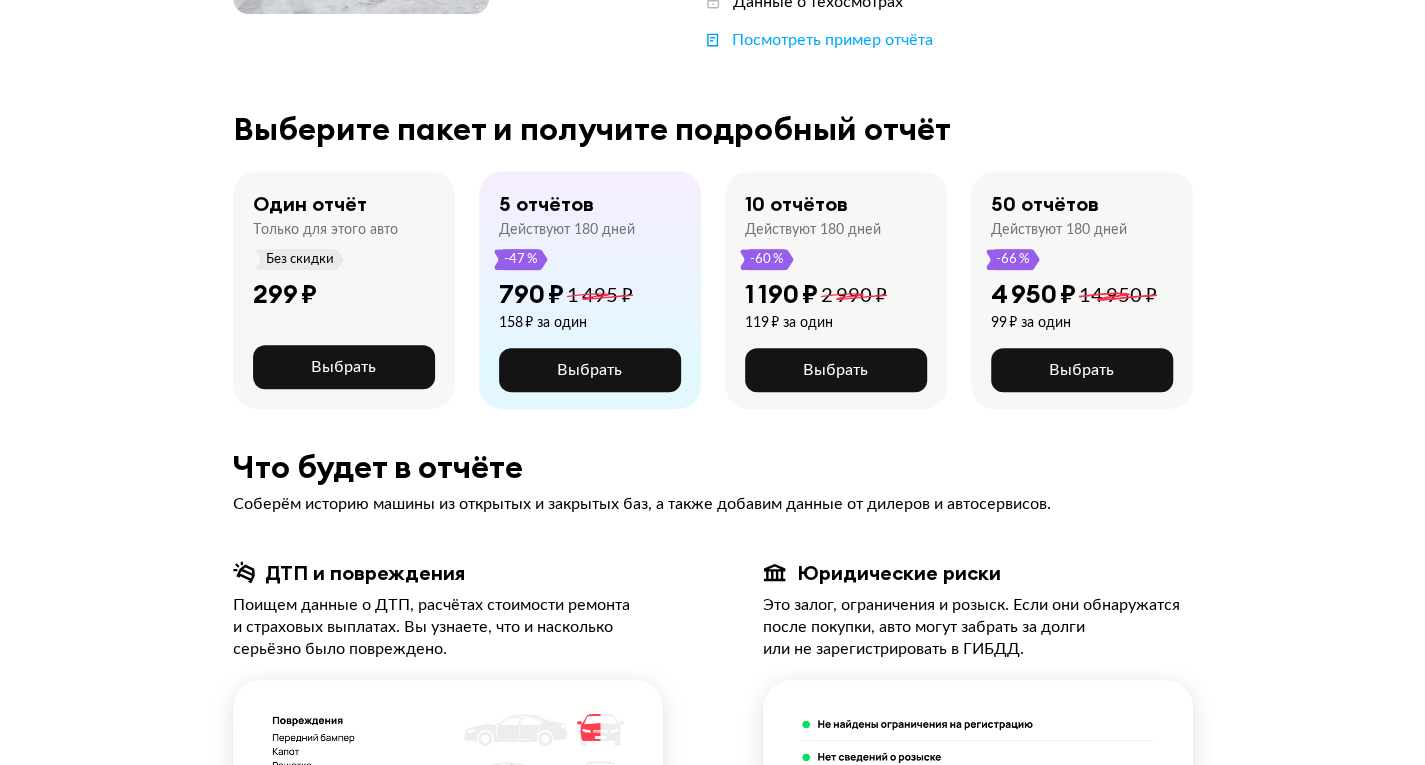 scroll, scrollTop: 440, scrollLeft: 0, axis: vertical 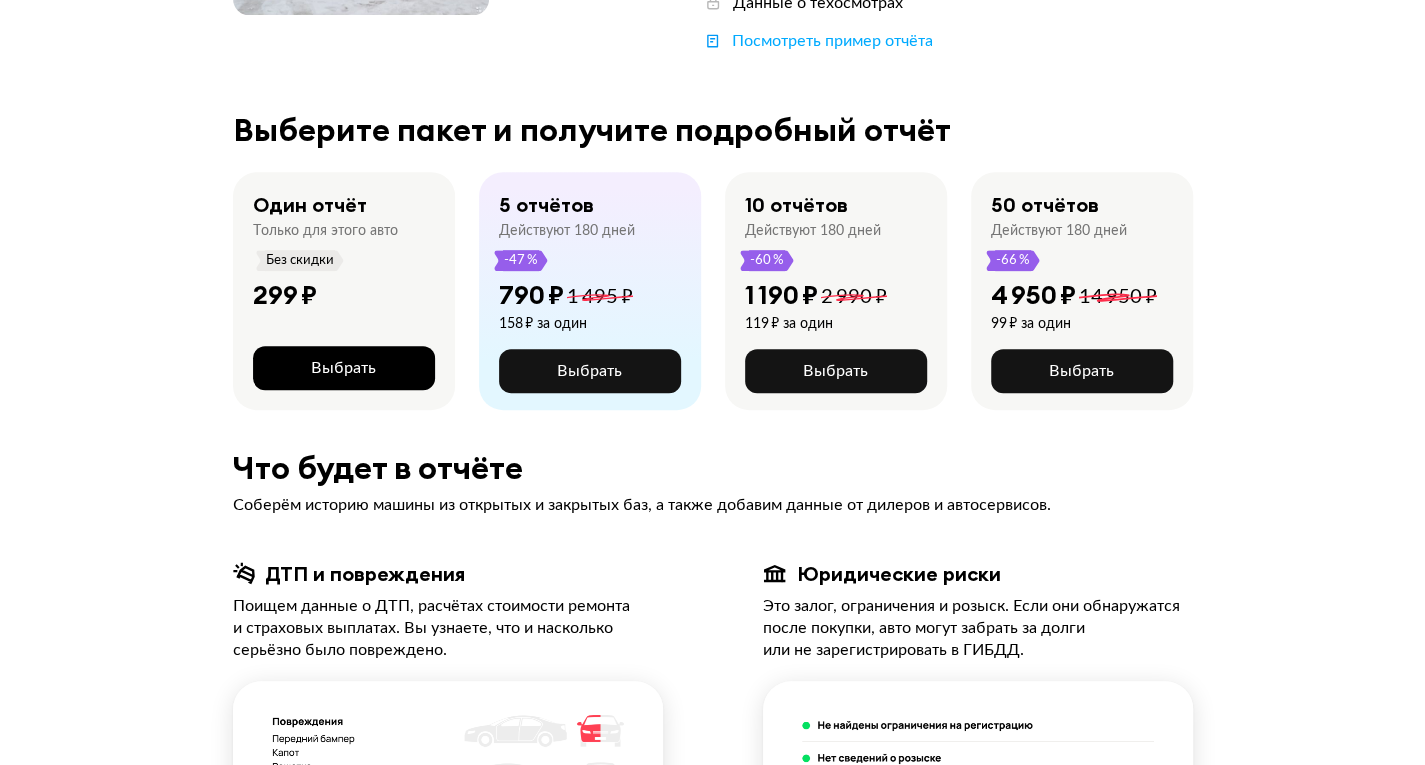 click on "Выбрать" at bounding box center (343, 368) 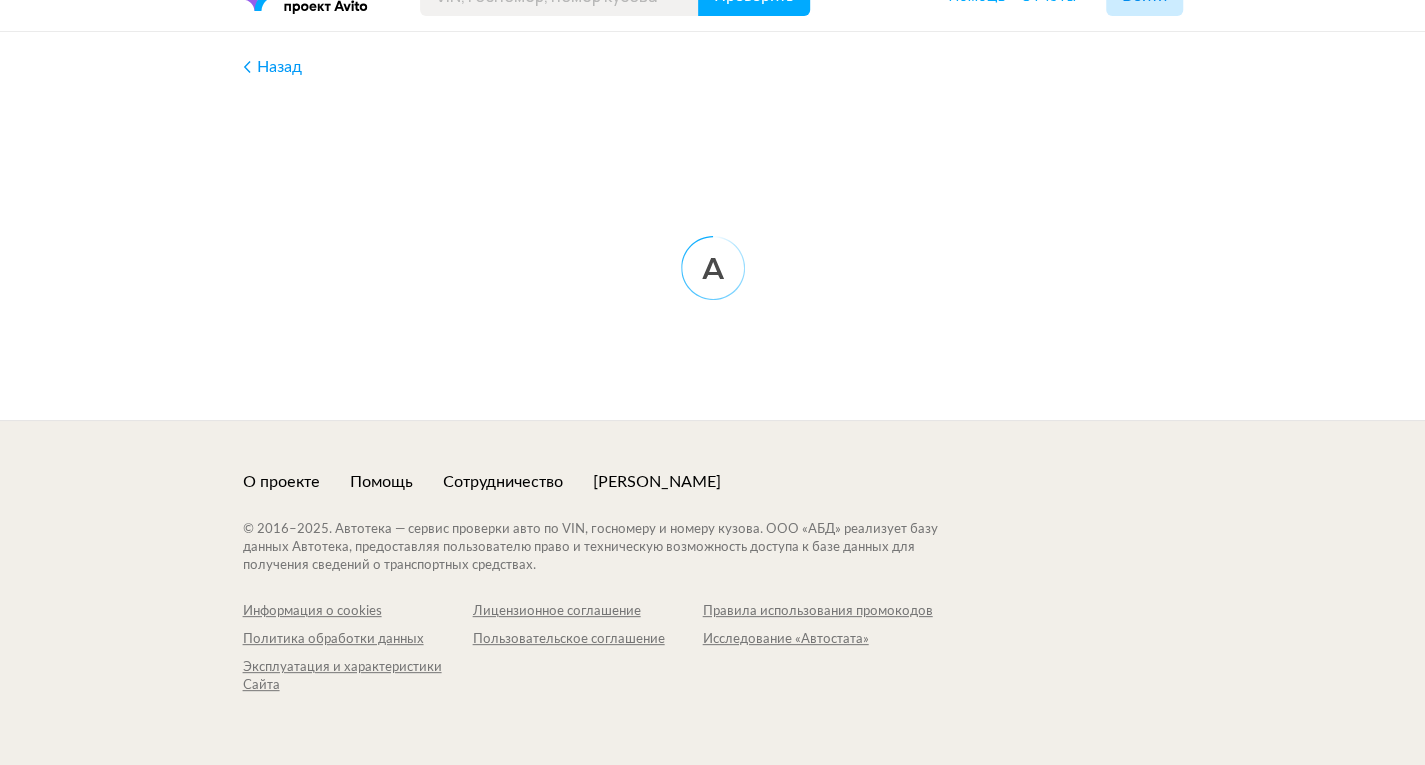 scroll, scrollTop: 0, scrollLeft: 0, axis: both 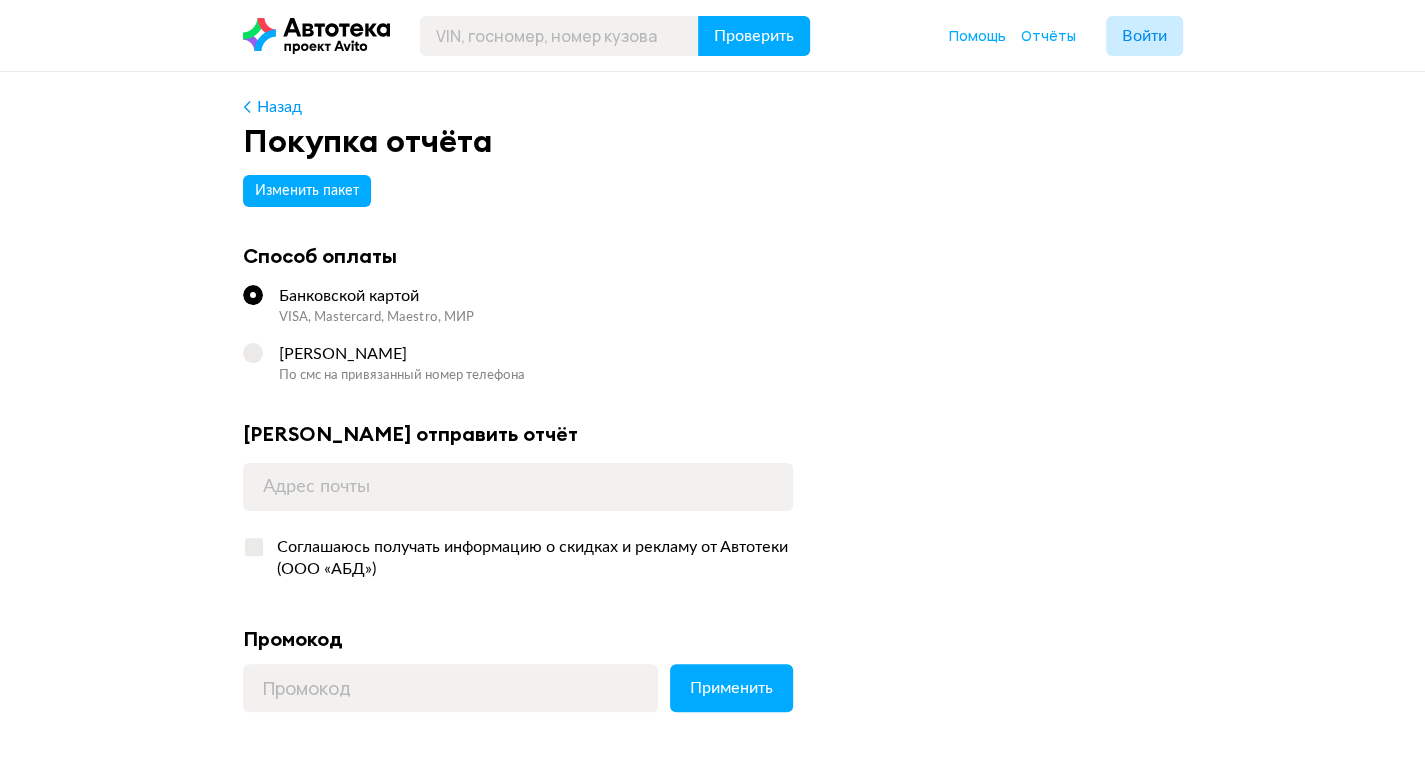 click on "СберБанк Онлайн" at bounding box center [536, 354] 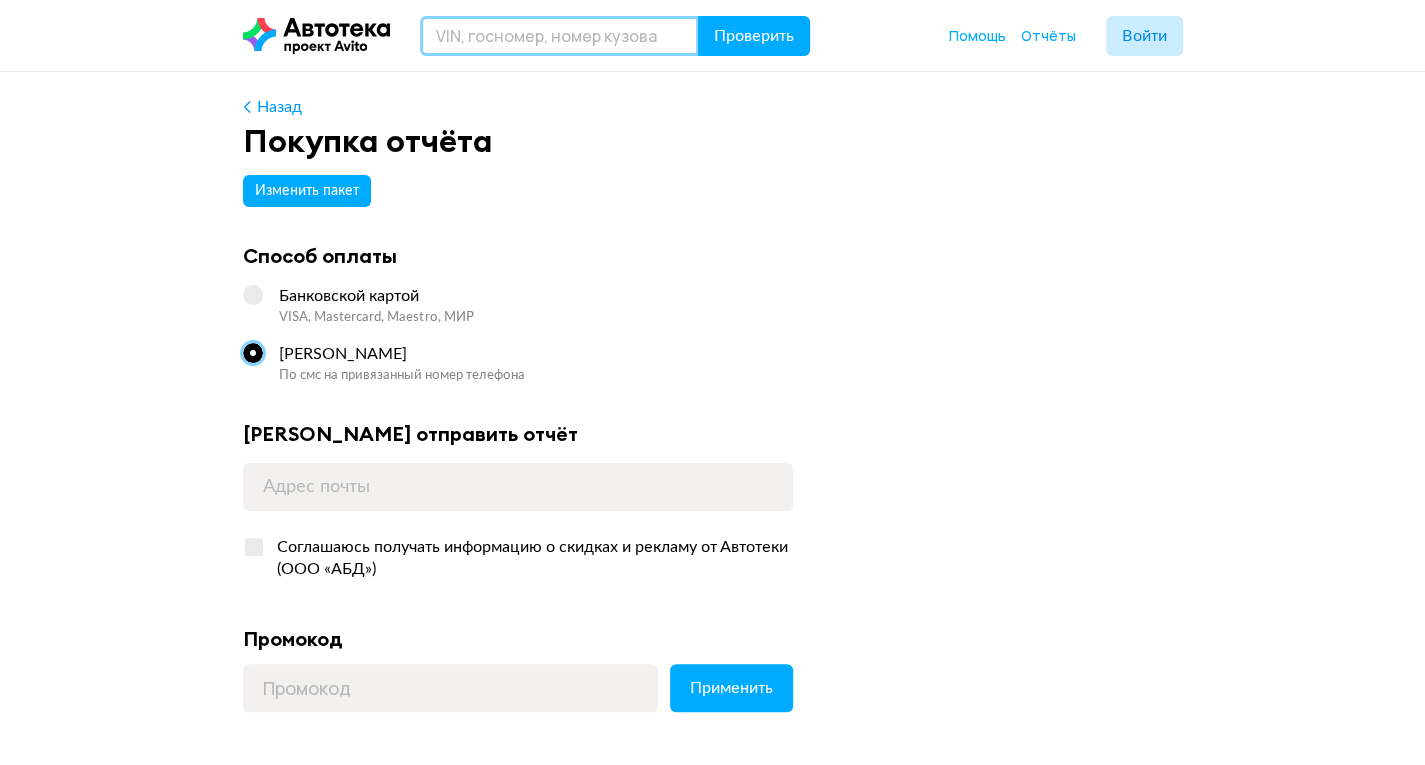radio on "true" 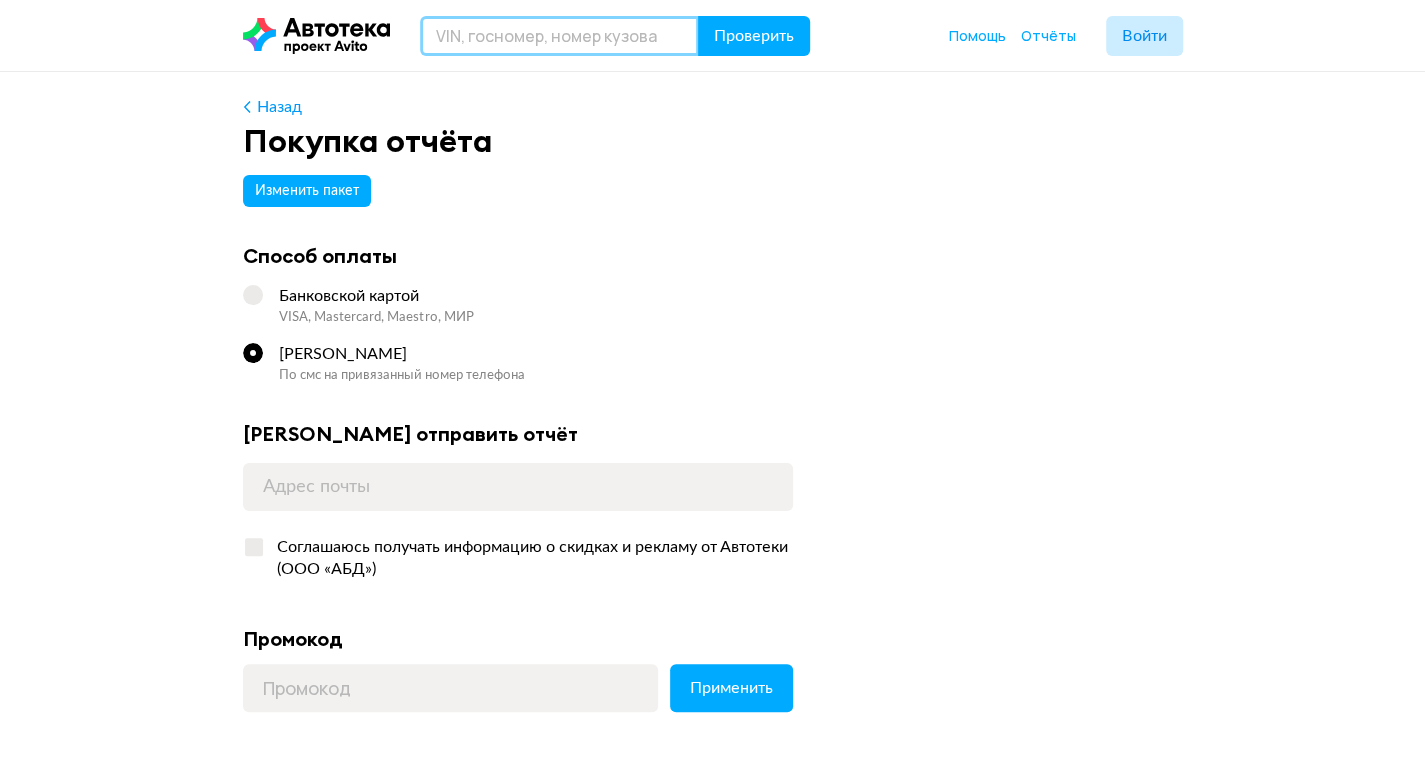 click at bounding box center (559, 36) 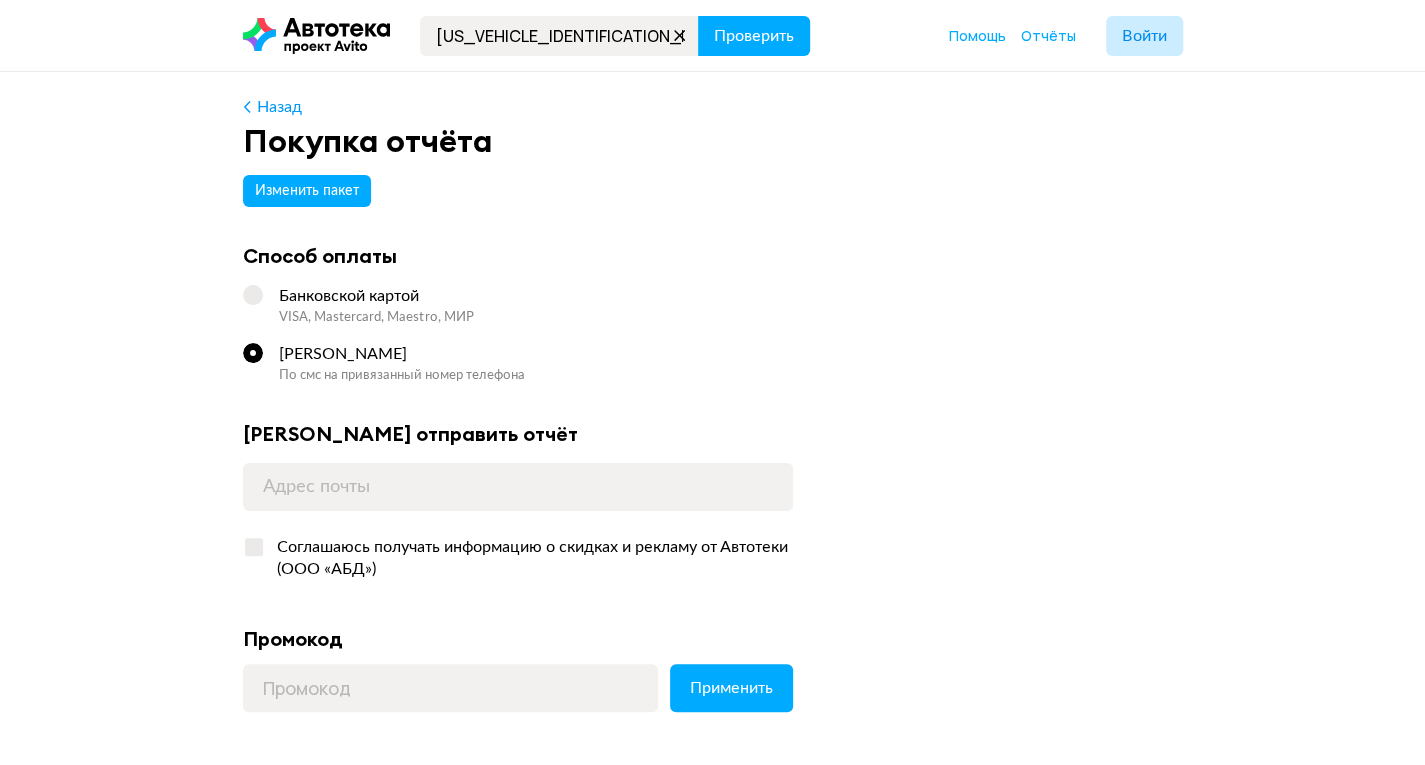click on "Способ оплаты Банковской картой VISA, Mastercard, Maestro, МИР СберБанк Онлайн По смс на привязанный номер телефона" at bounding box center [518, 314] 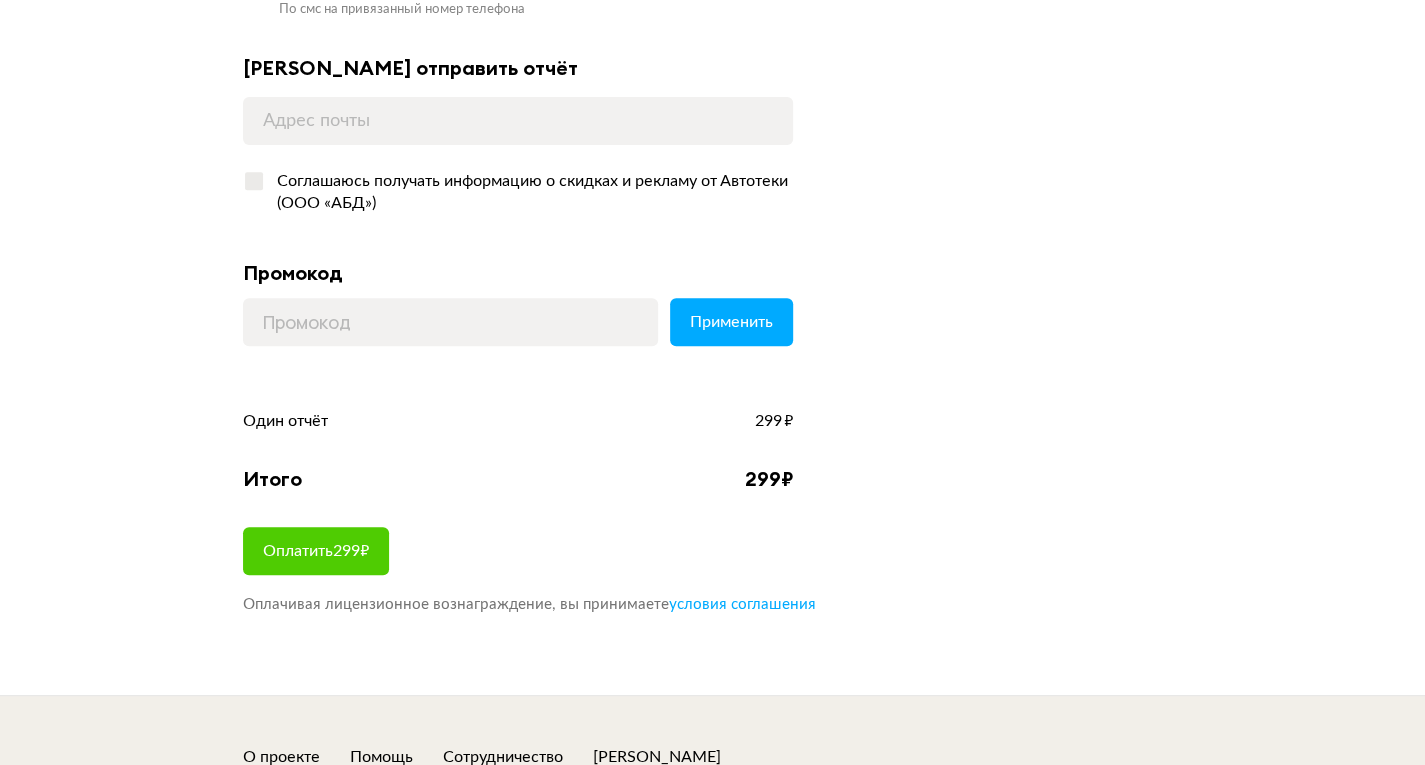 scroll, scrollTop: 440, scrollLeft: 0, axis: vertical 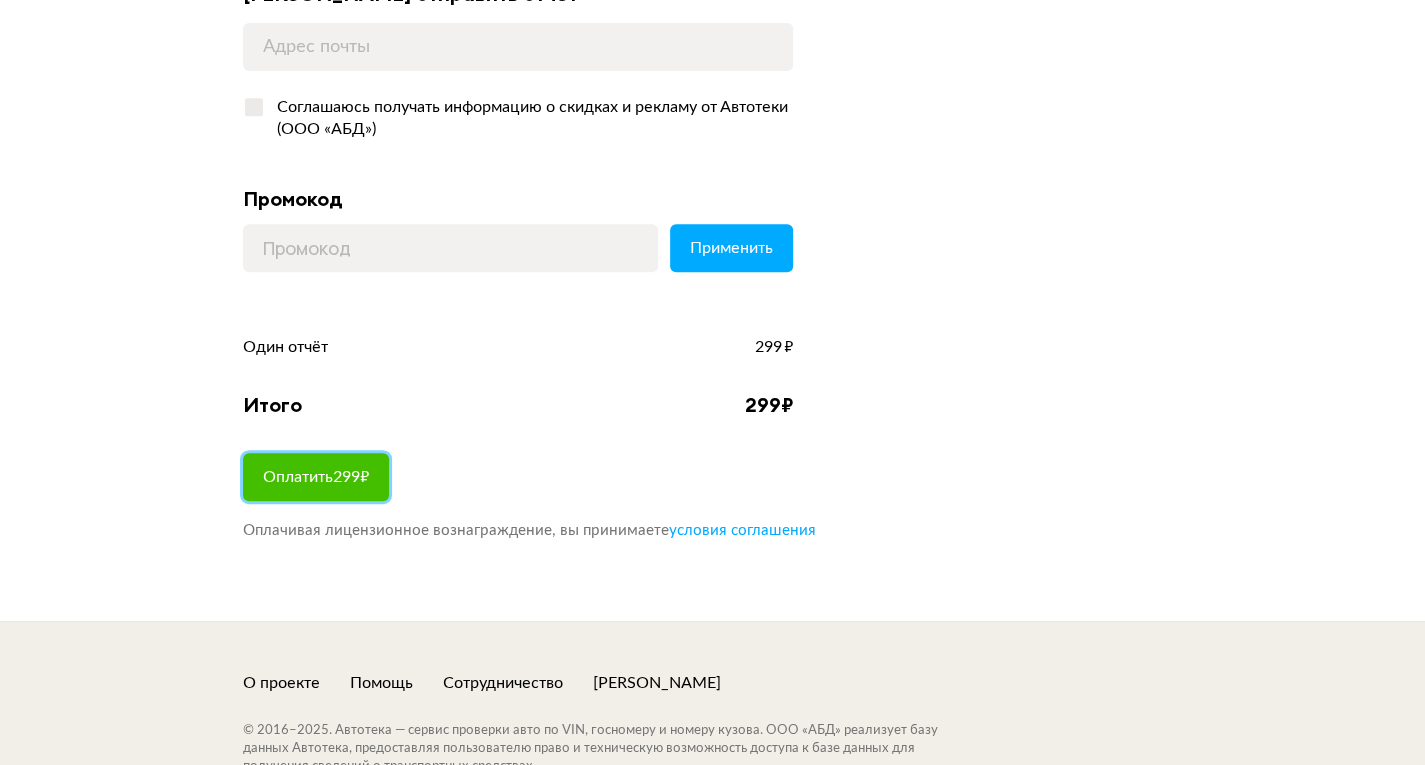 click on "Оплатить  299  ₽" at bounding box center [316, 477] 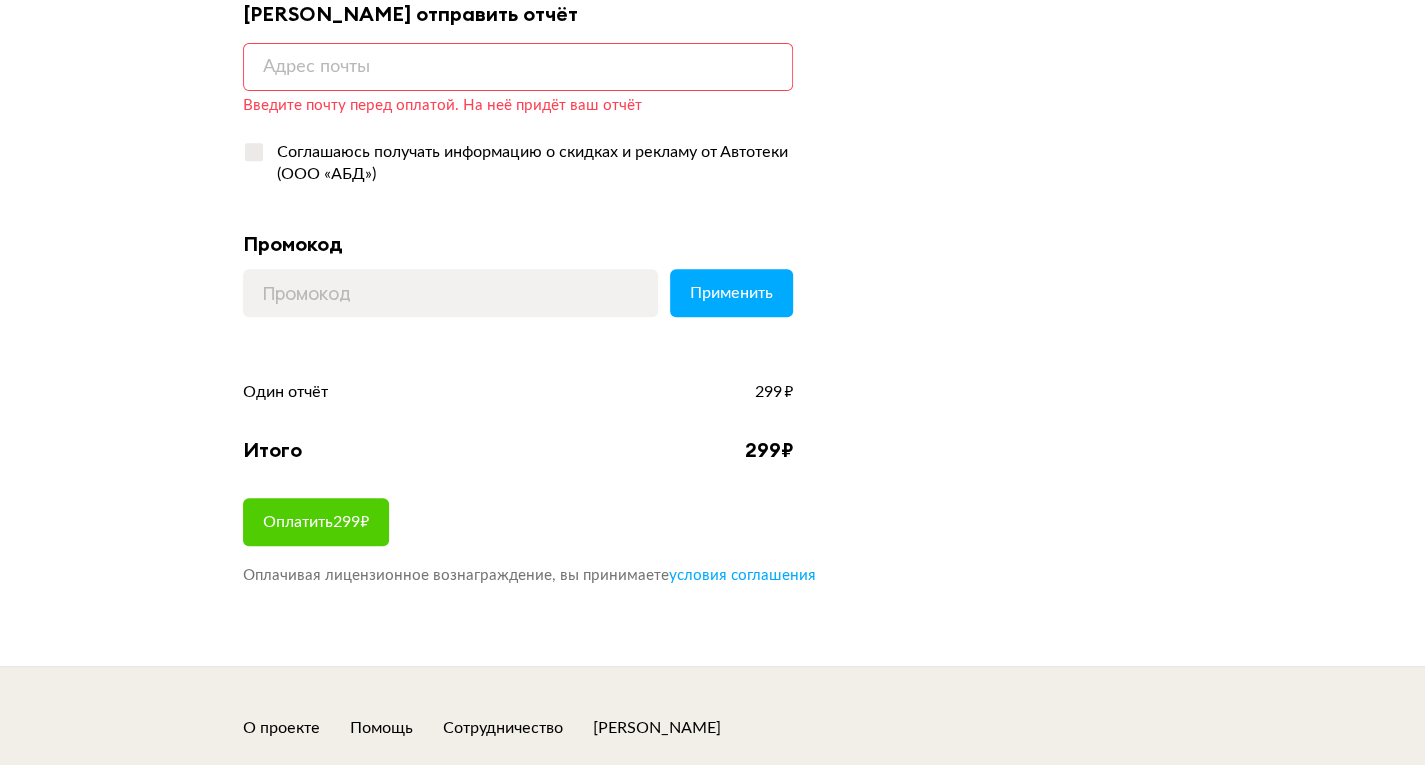 click at bounding box center [518, 67] 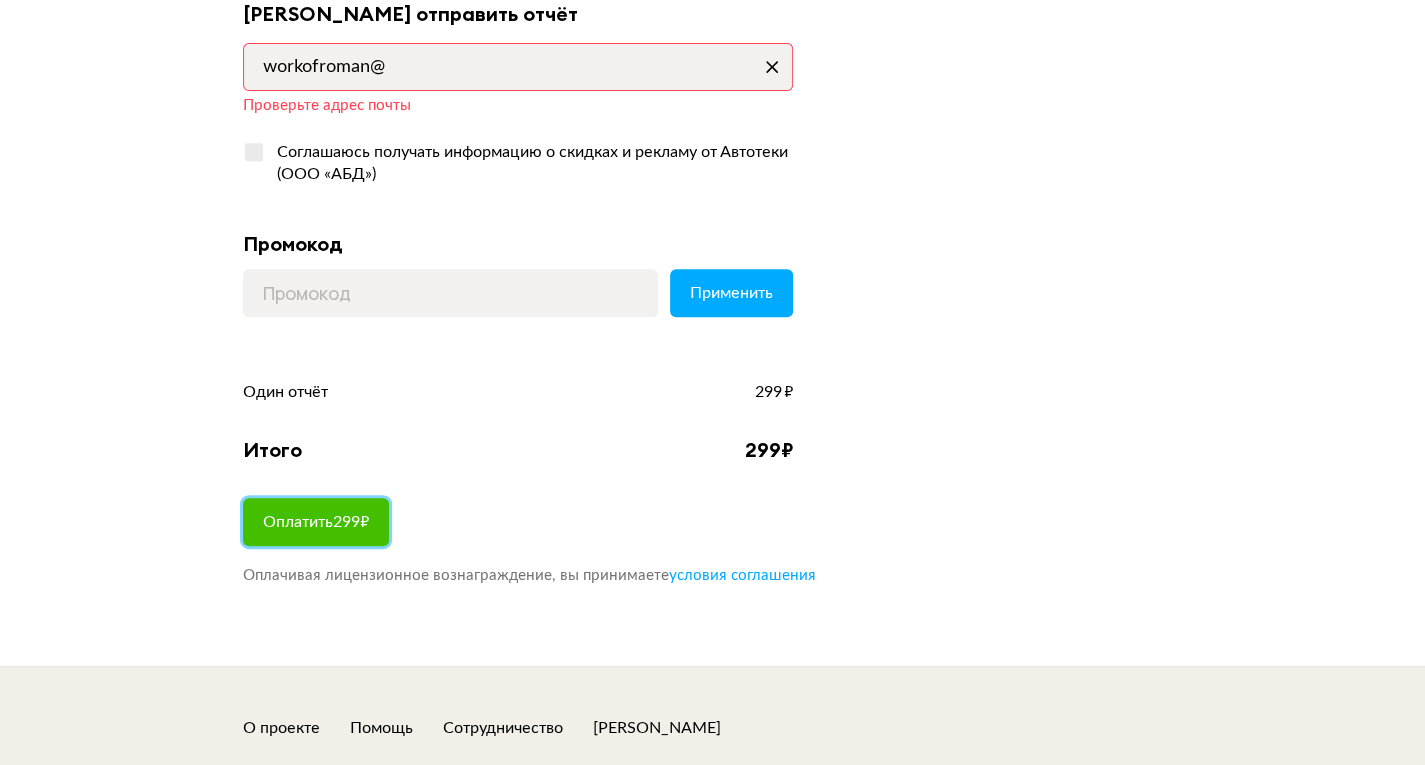 click on "Оплатить  299  ₽" at bounding box center (316, 522) 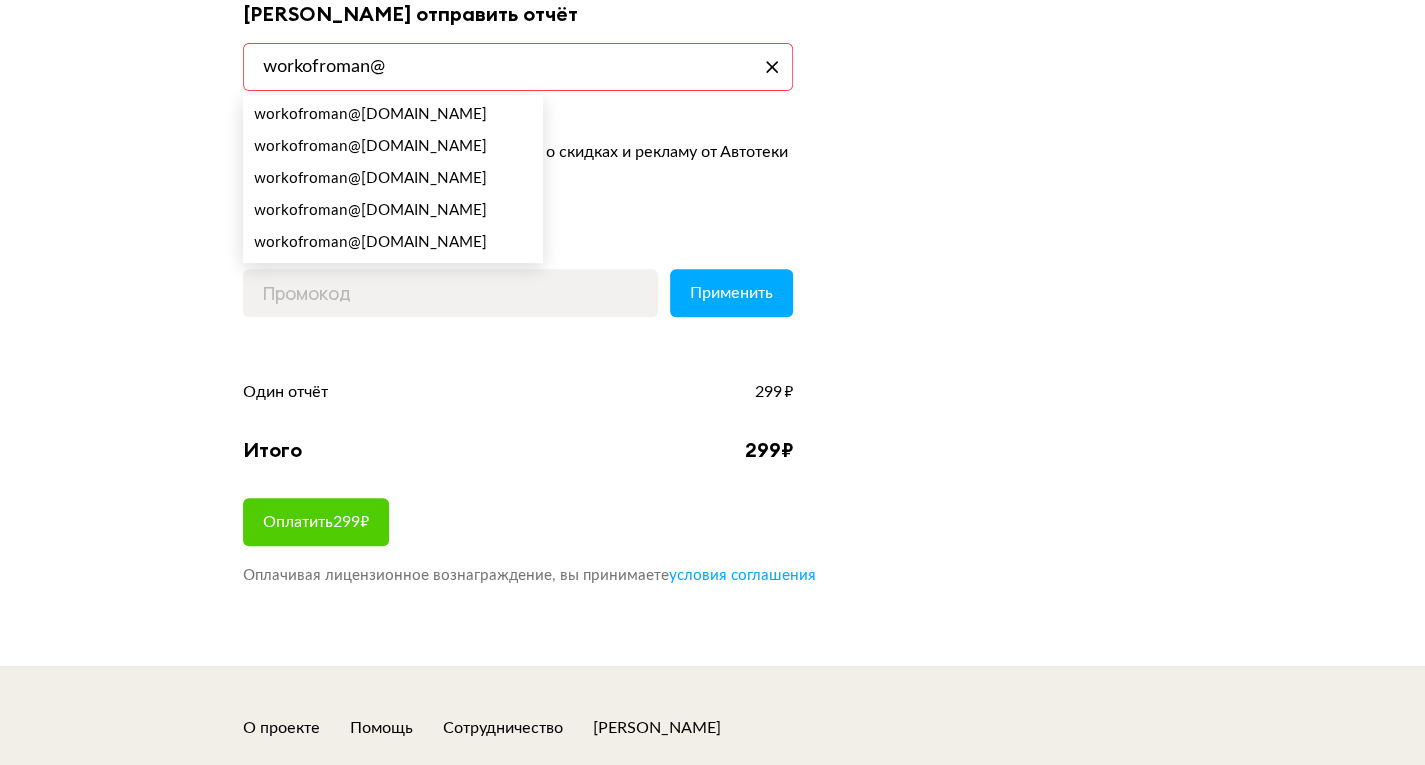 click on "workofroman@" at bounding box center (518, 67) 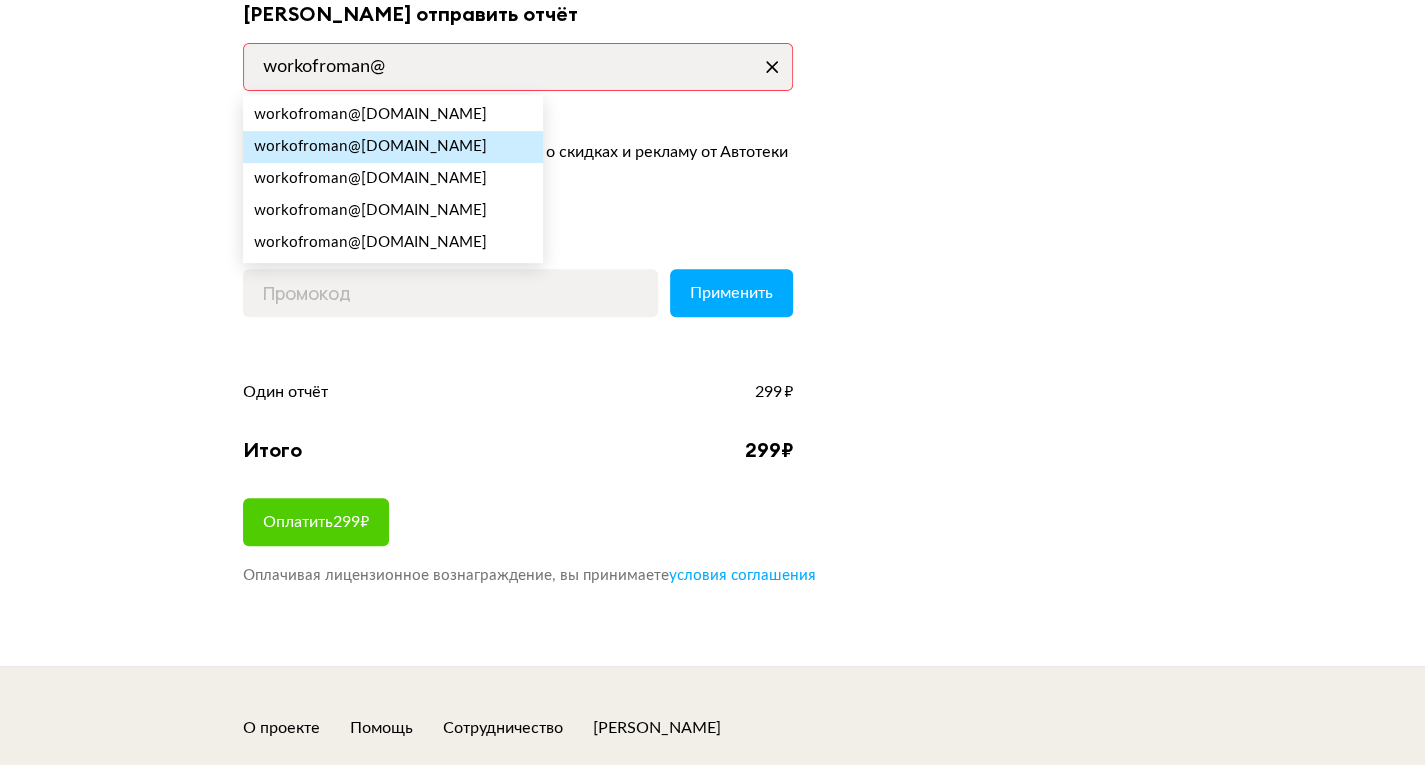 click on "@yandex.ru" at bounding box center (417, 147) 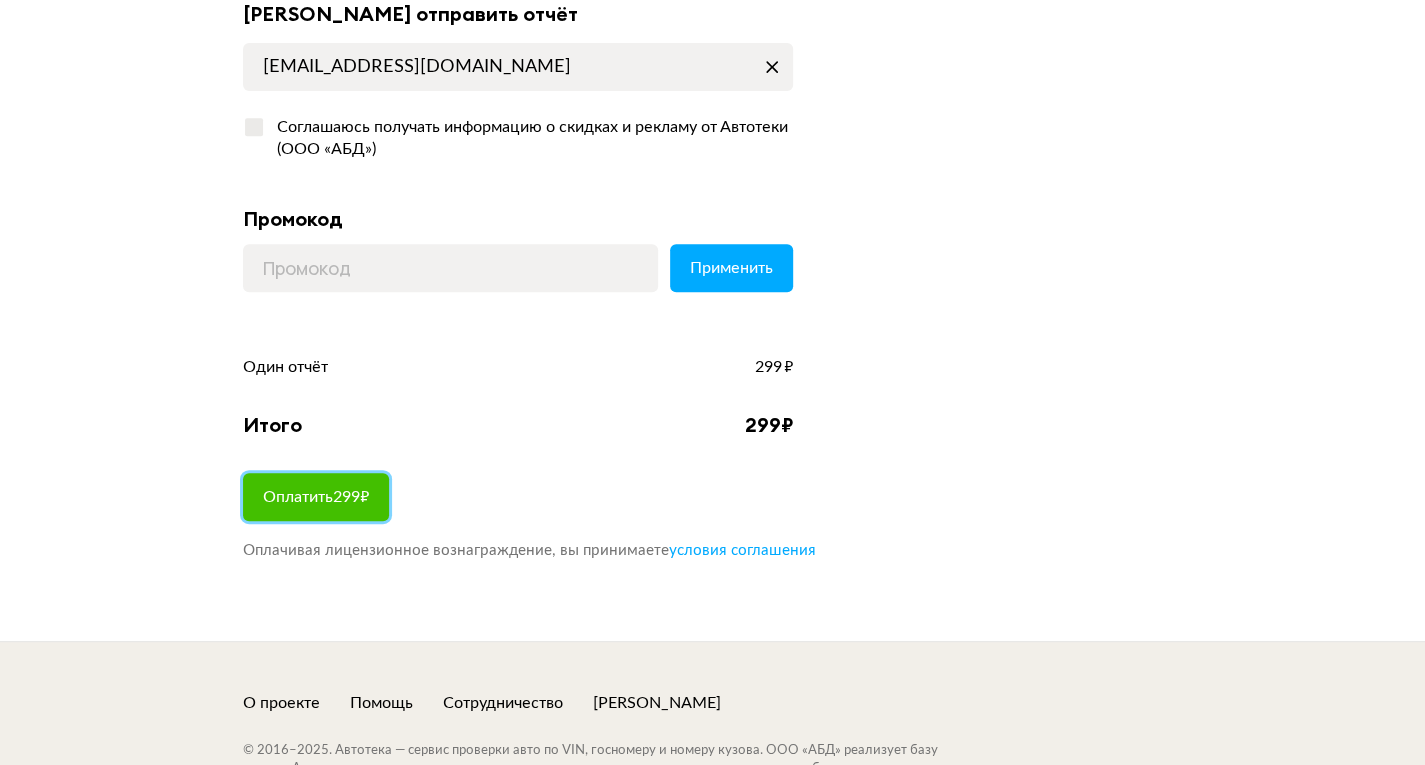 click on "Оплатить  299  ₽" at bounding box center [316, 497] 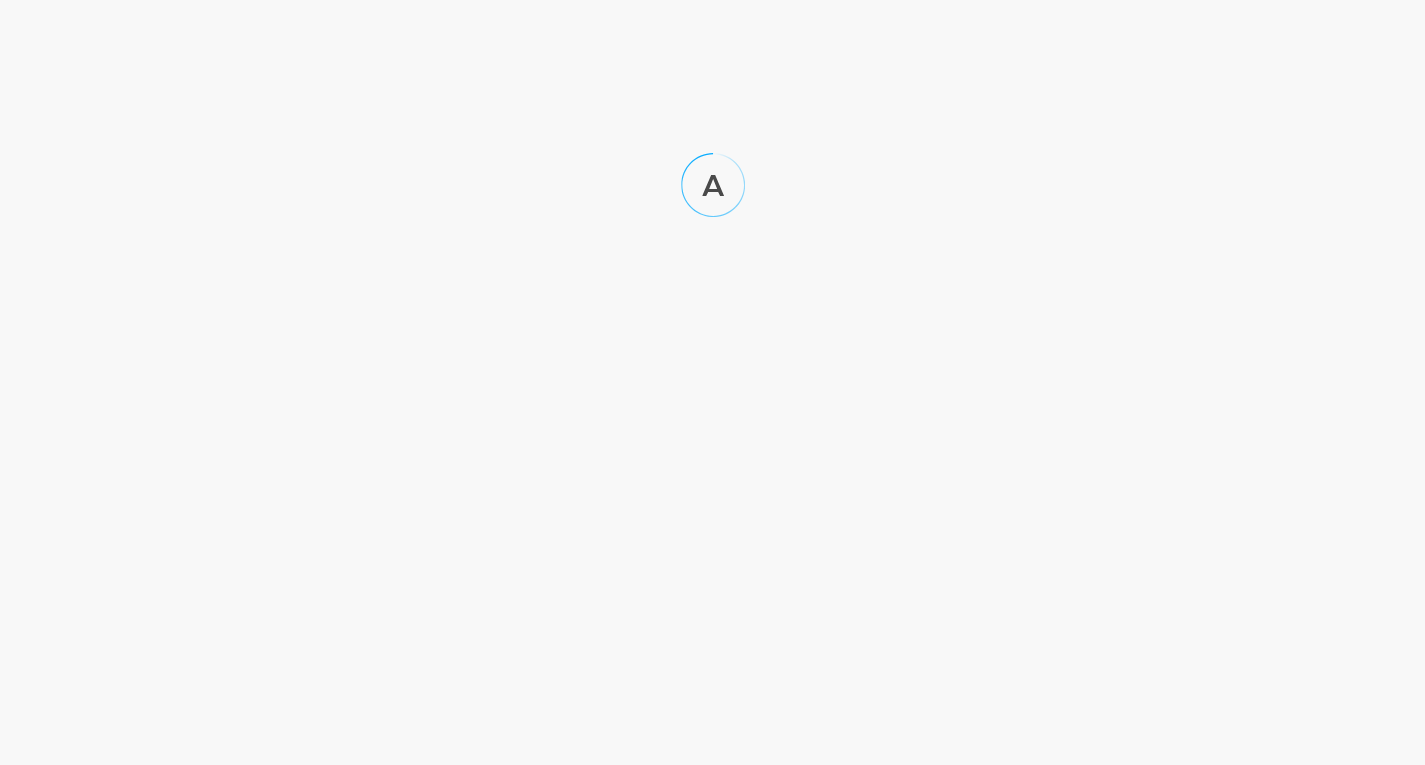 scroll, scrollTop: 0, scrollLeft: 0, axis: both 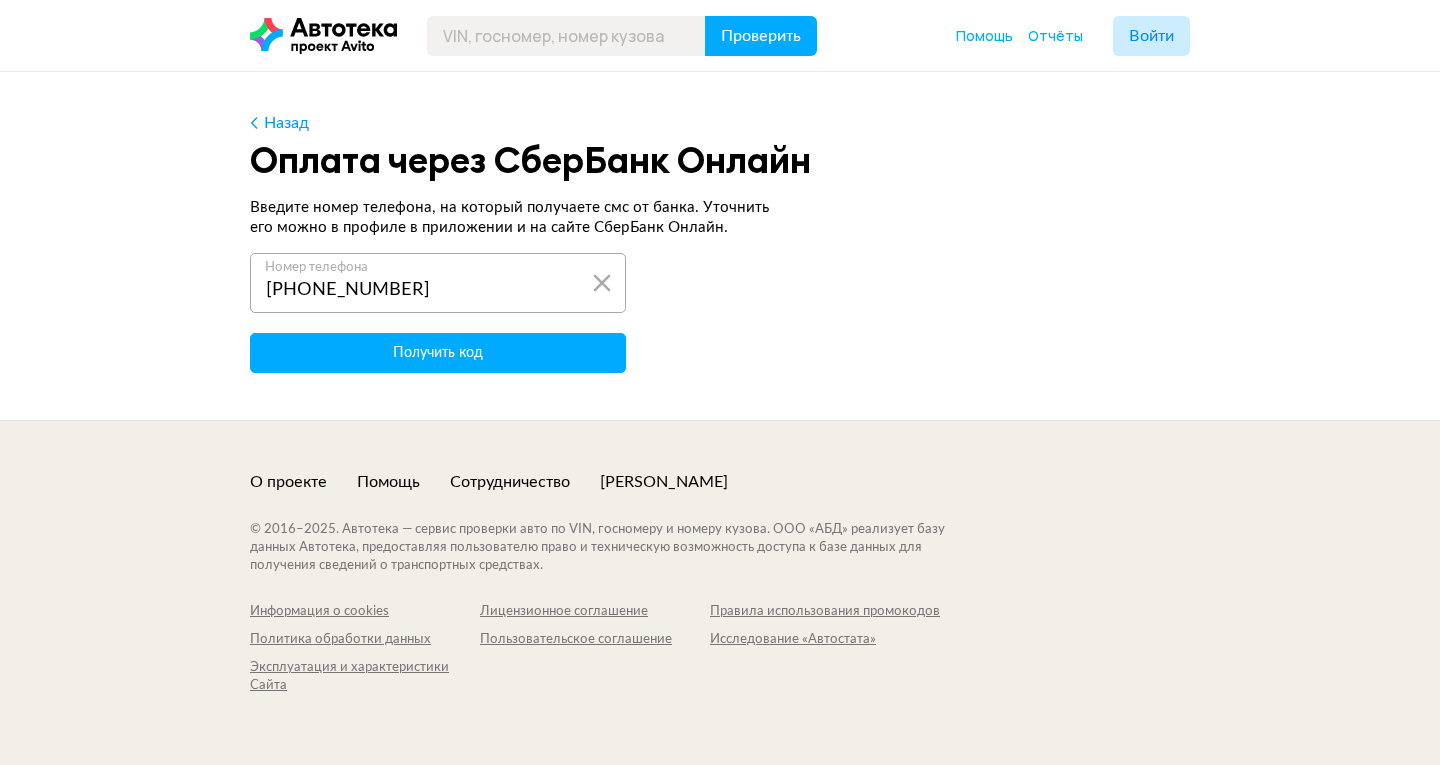 type on "+7 996 336 14 06" 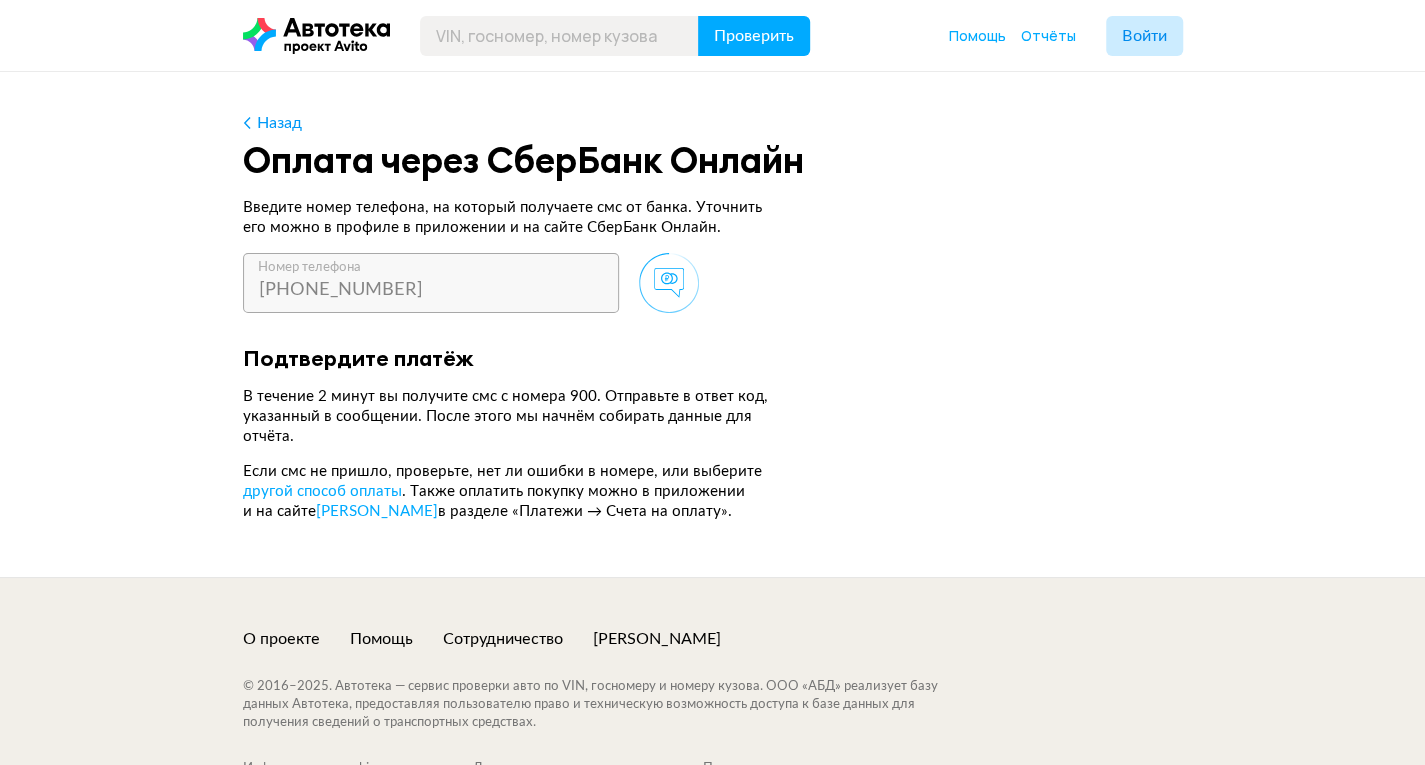 click at bounding box center (668, 283) 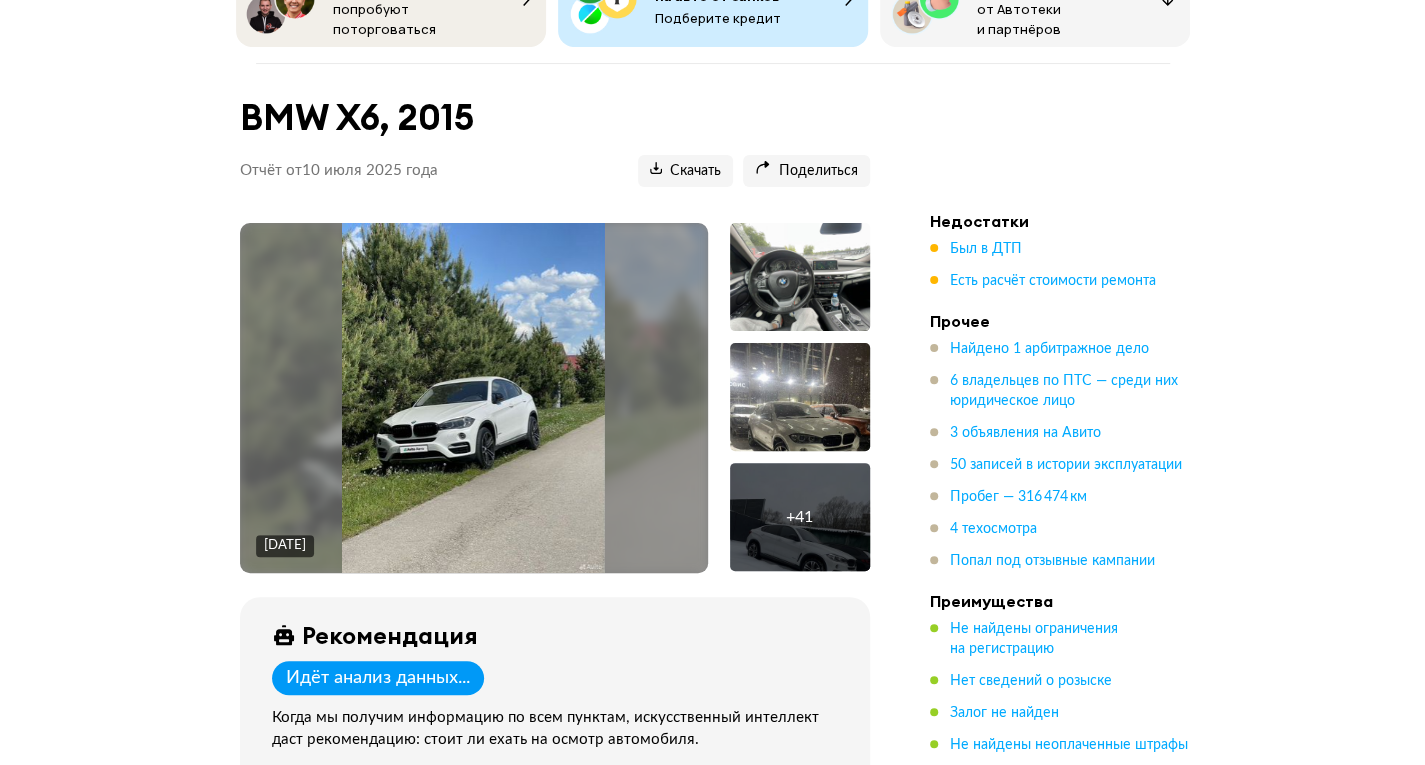 scroll, scrollTop: 160, scrollLeft: 0, axis: vertical 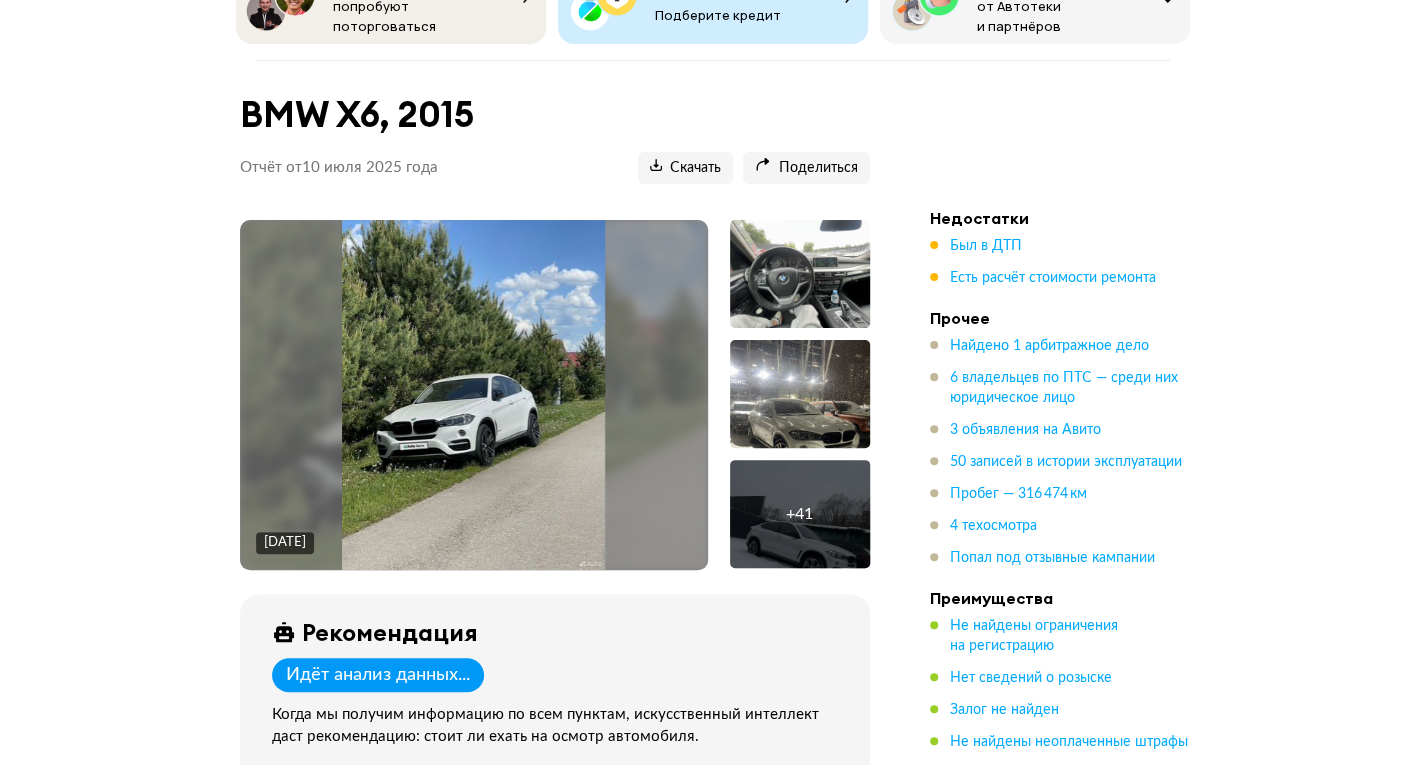 drag, startPoint x: 1027, startPoint y: 340, endPoint x: 1249, endPoint y: 293, distance: 226.92068 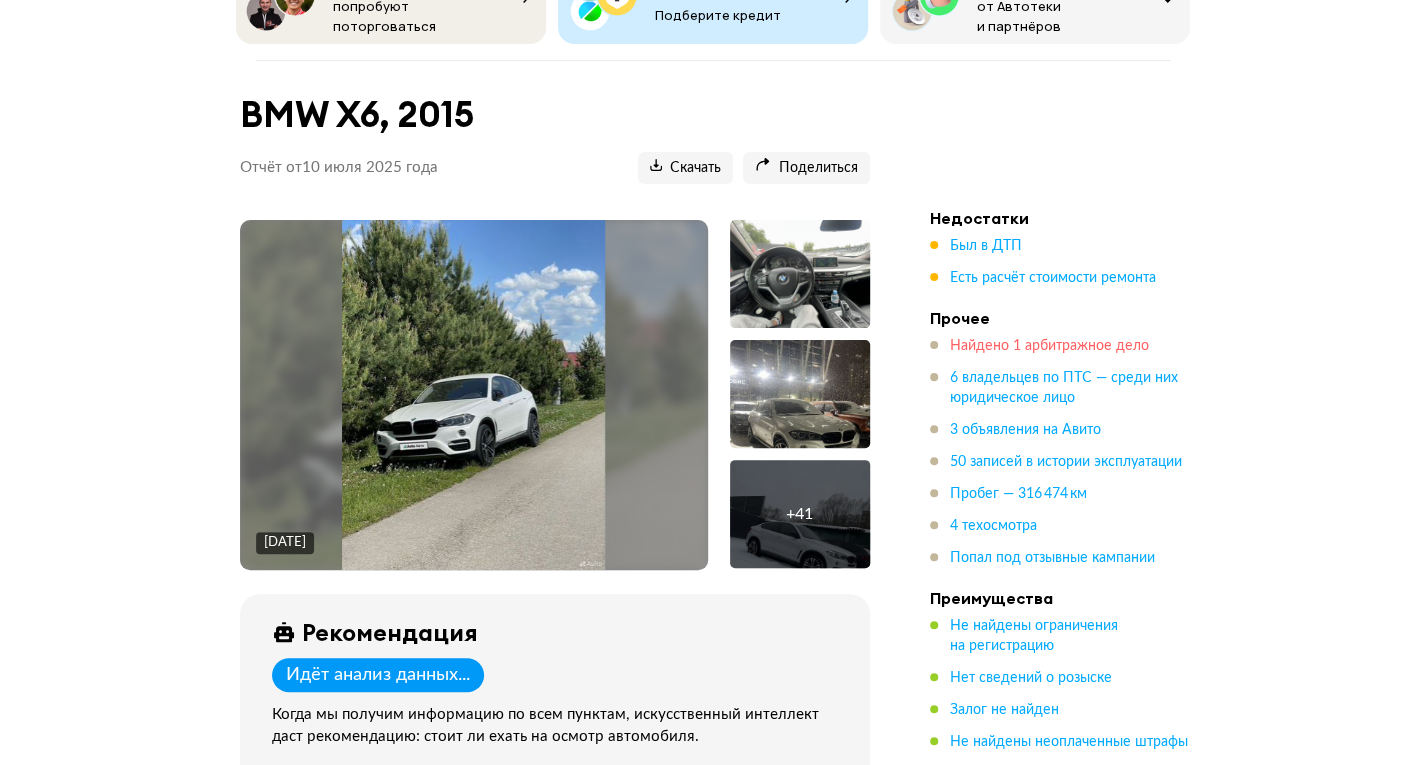 click on "Найдено 1 арбитражное дело" at bounding box center (1049, 346) 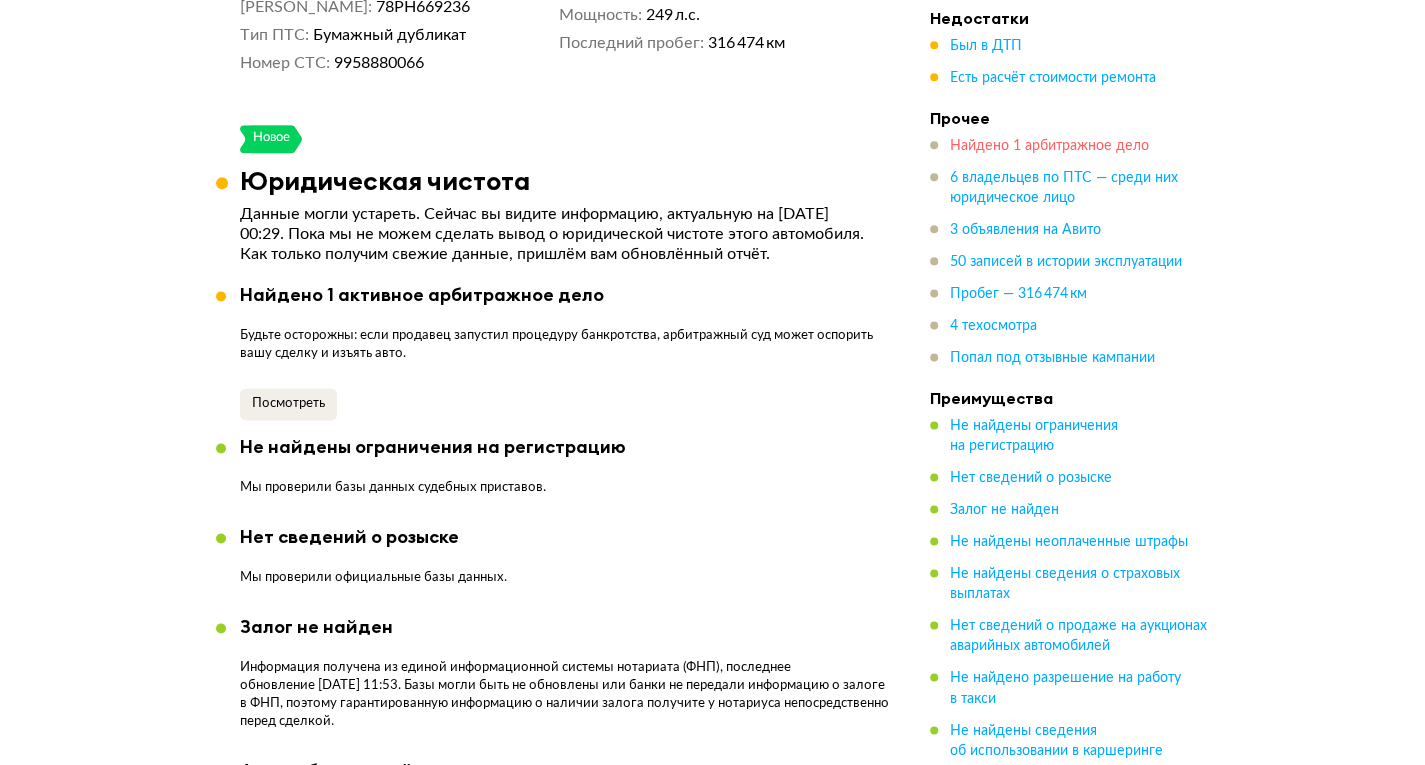 scroll, scrollTop: 1318, scrollLeft: 0, axis: vertical 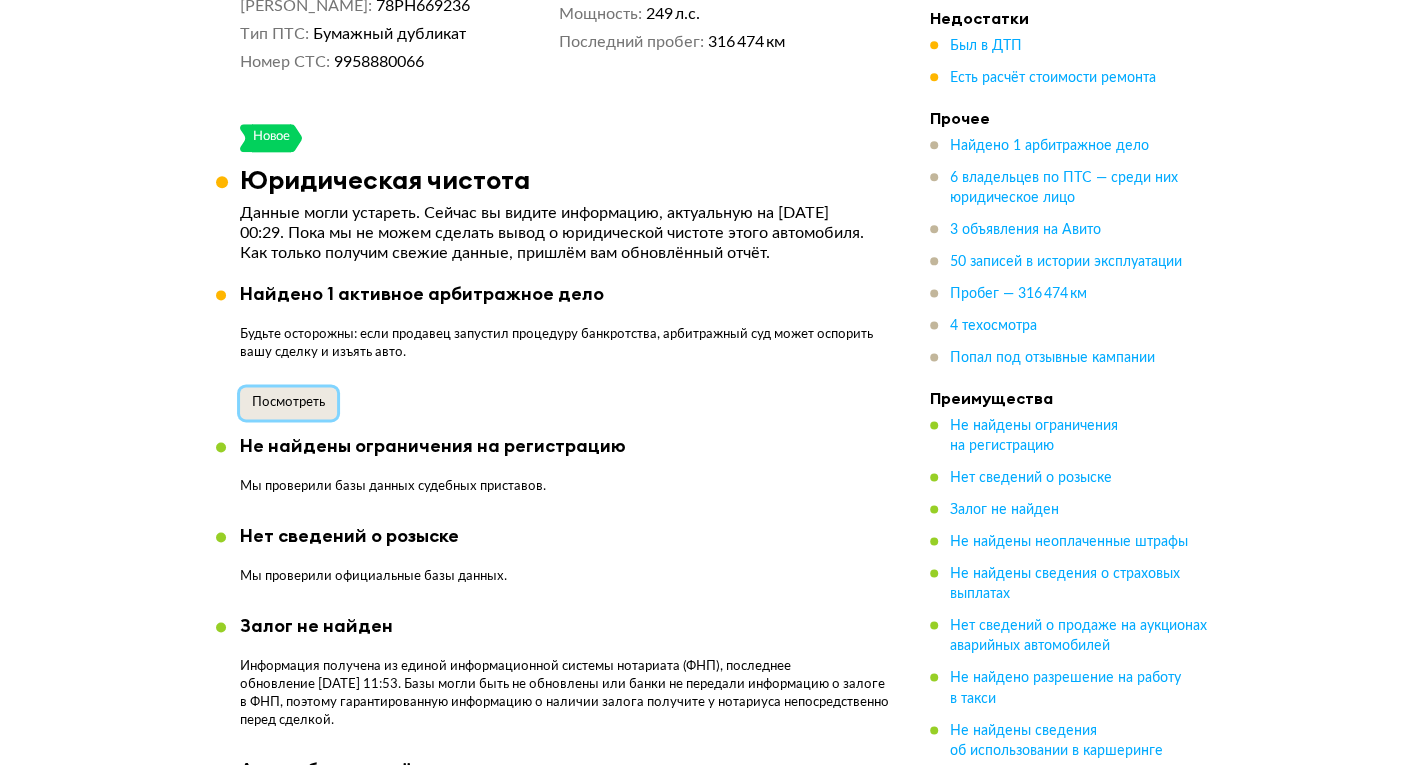 click on "Посмотреть" at bounding box center (288, 403) 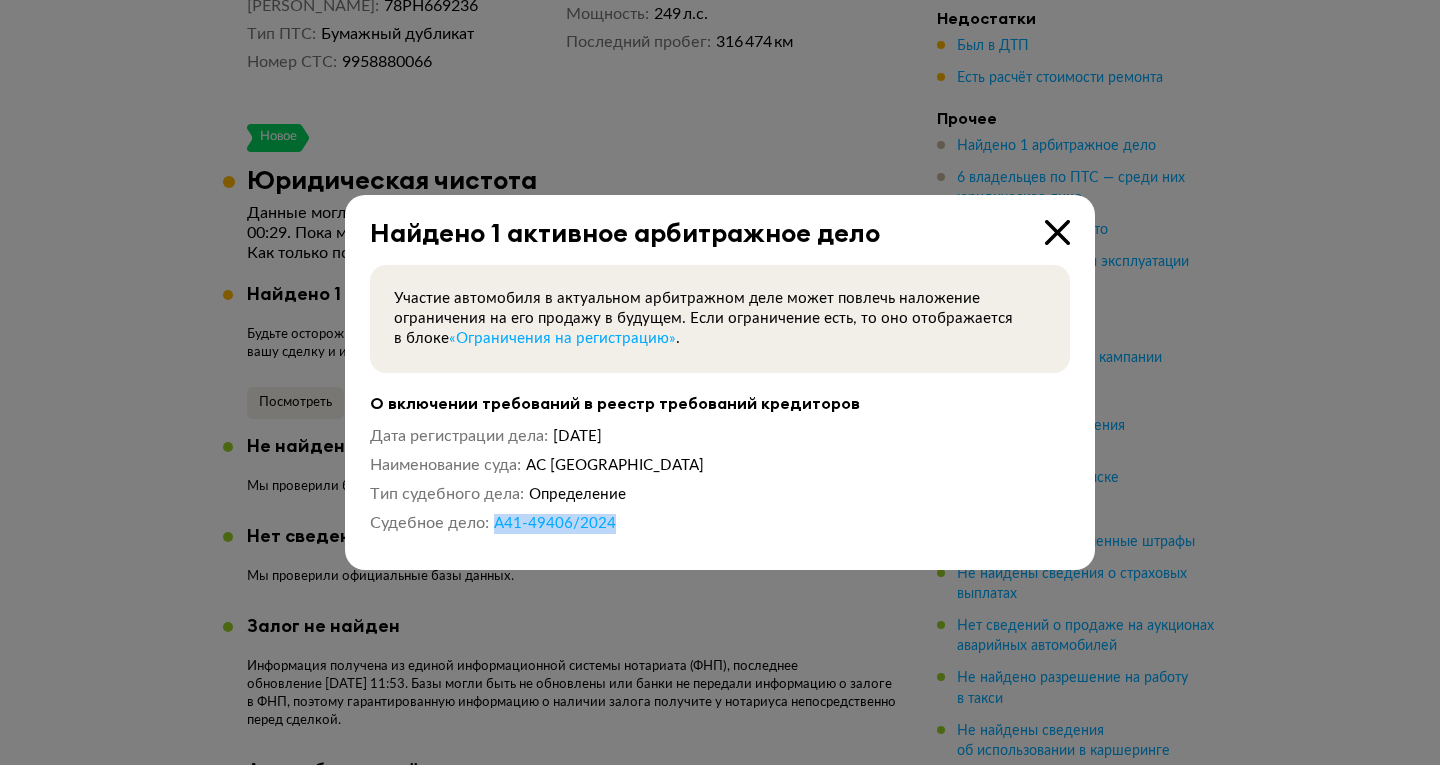 drag, startPoint x: 620, startPoint y: 514, endPoint x: 495, endPoint y: 521, distance: 125.19585 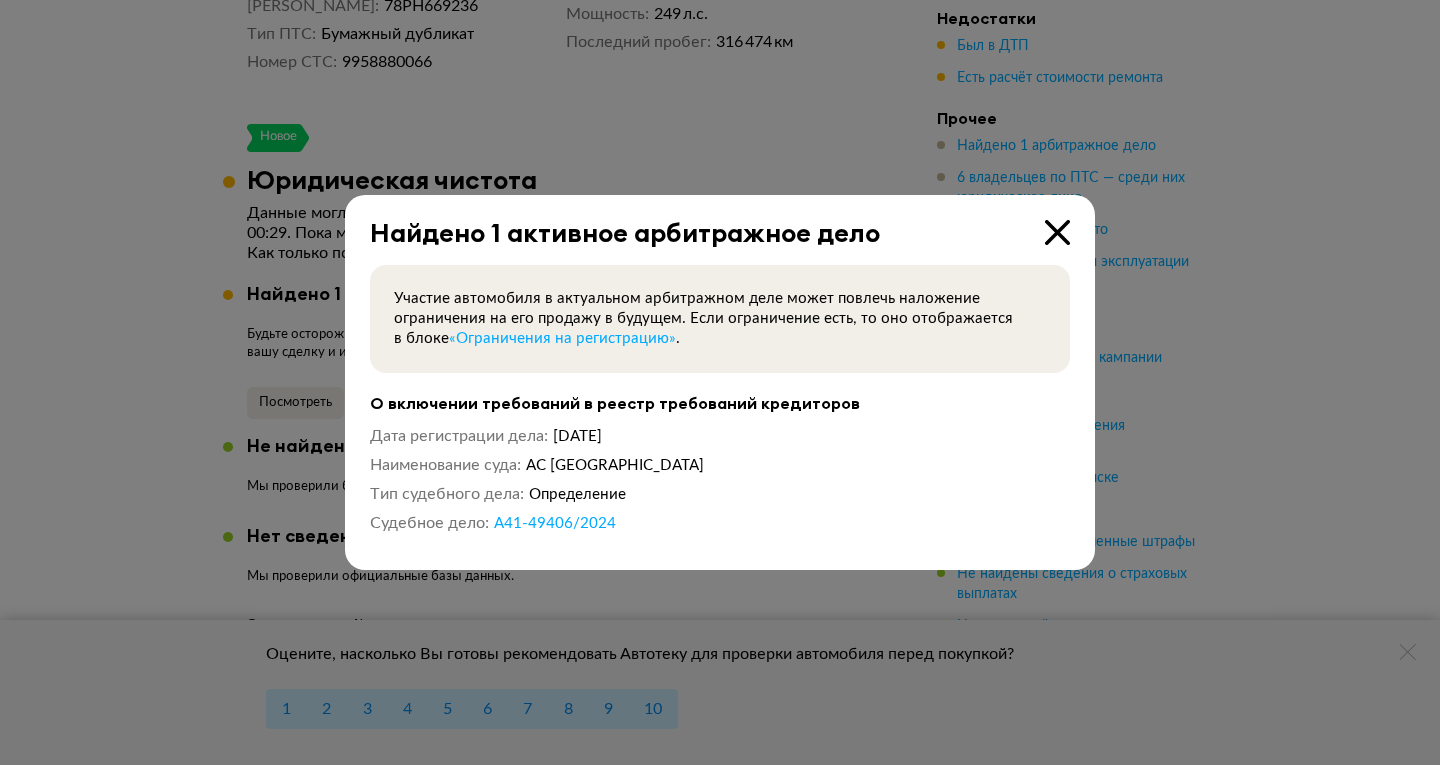 click at bounding box center (1057, 232) 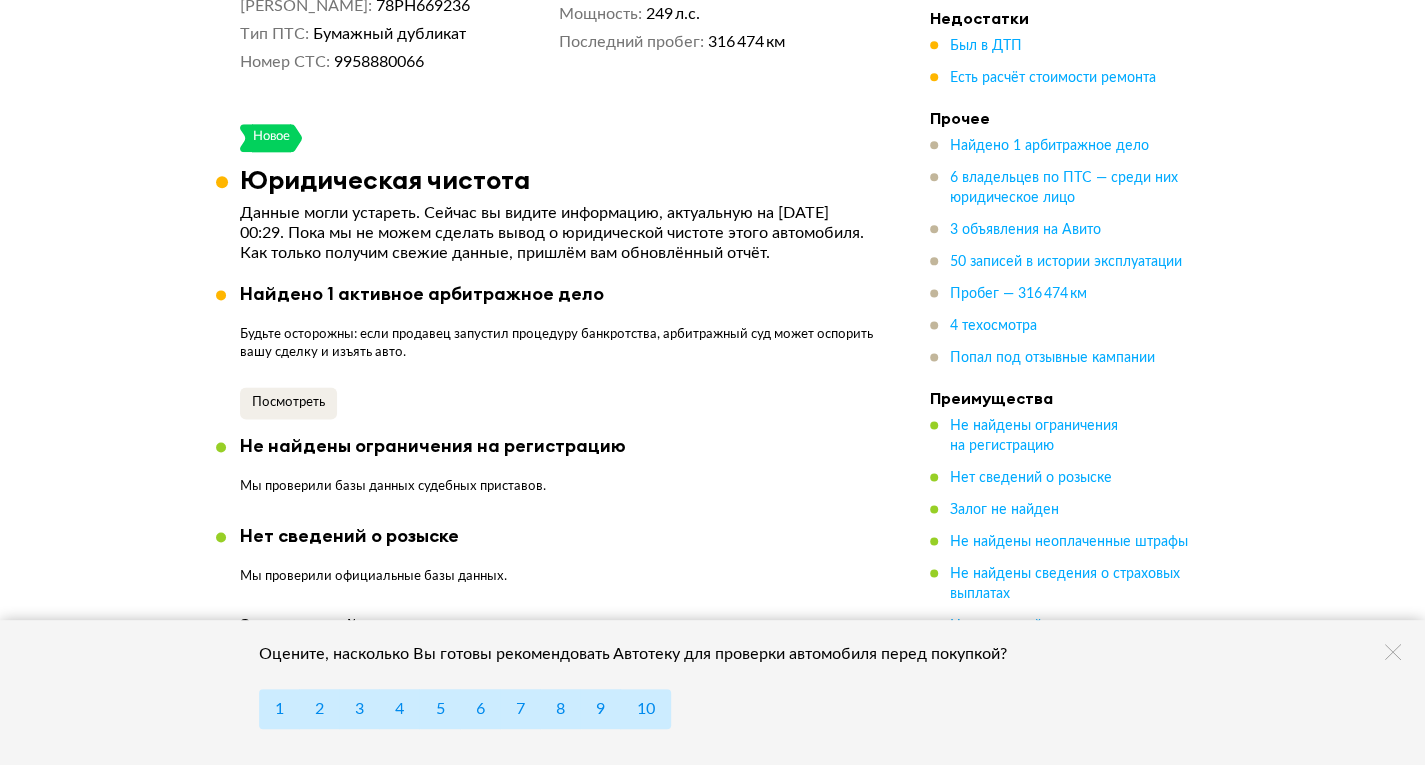click on "Не найдены ограничения на регистрацию" at bounding box center (433, 446) 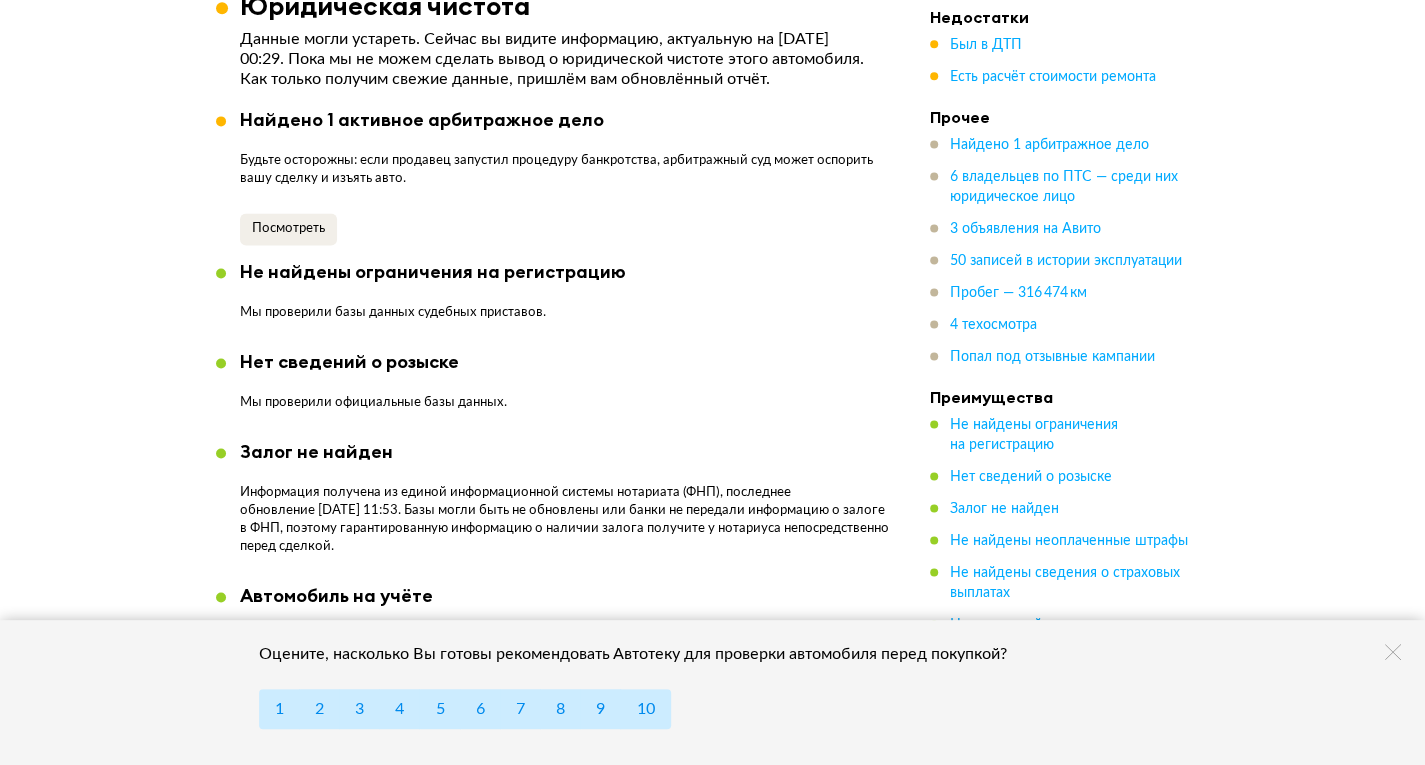 scroll, scrollTop: 1318, scrollLeft: 0, axis: vertical 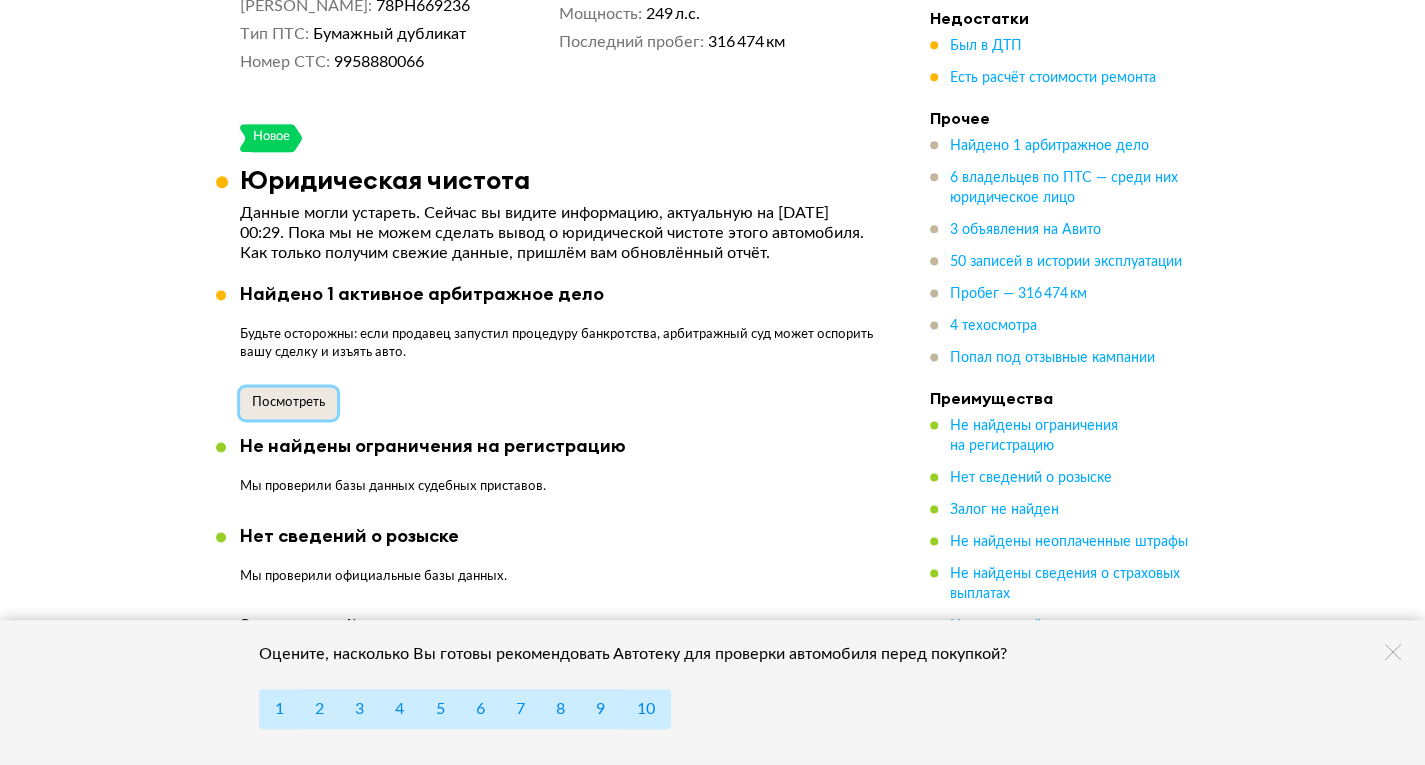 click on "Посмотреть" at bounding box center (288, 402) 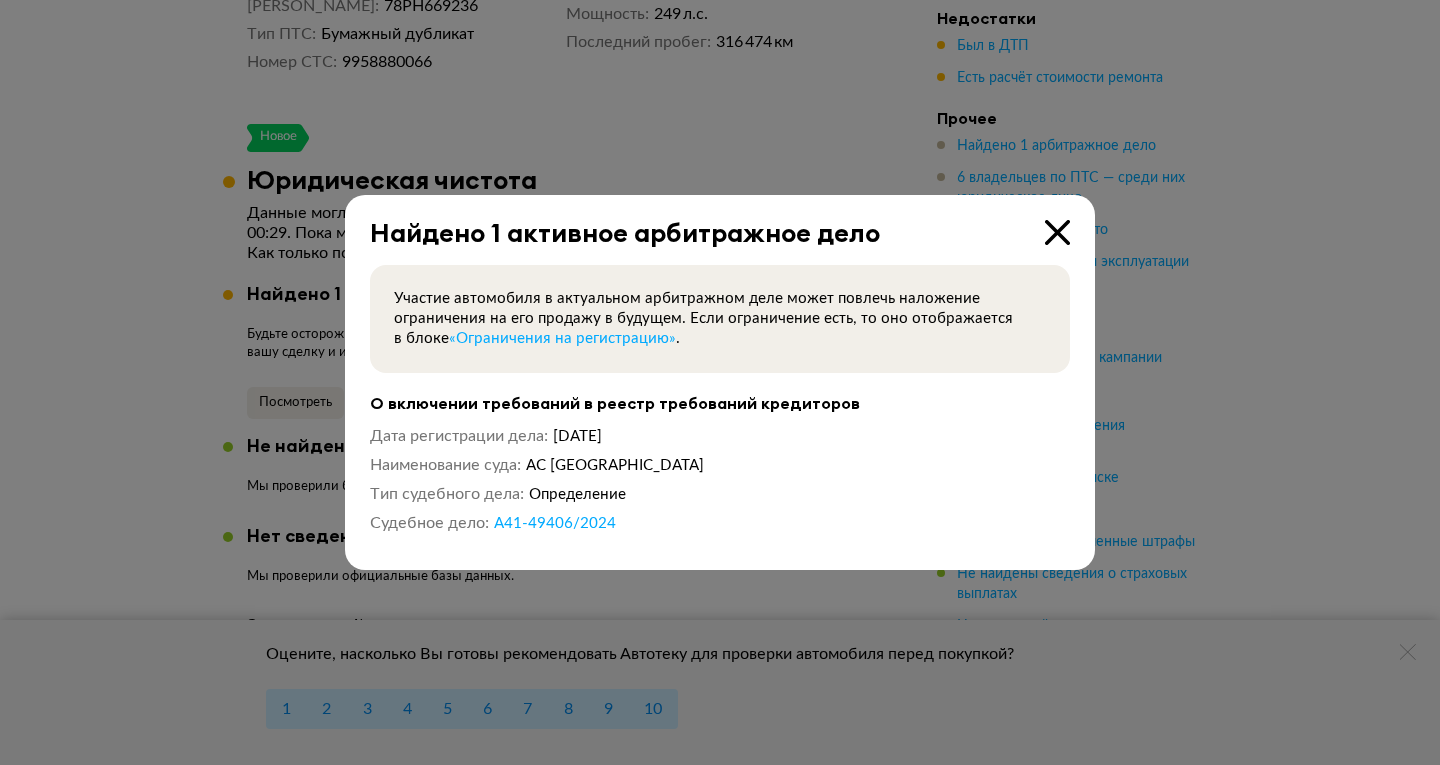 click at bounding box center [1057, 232] 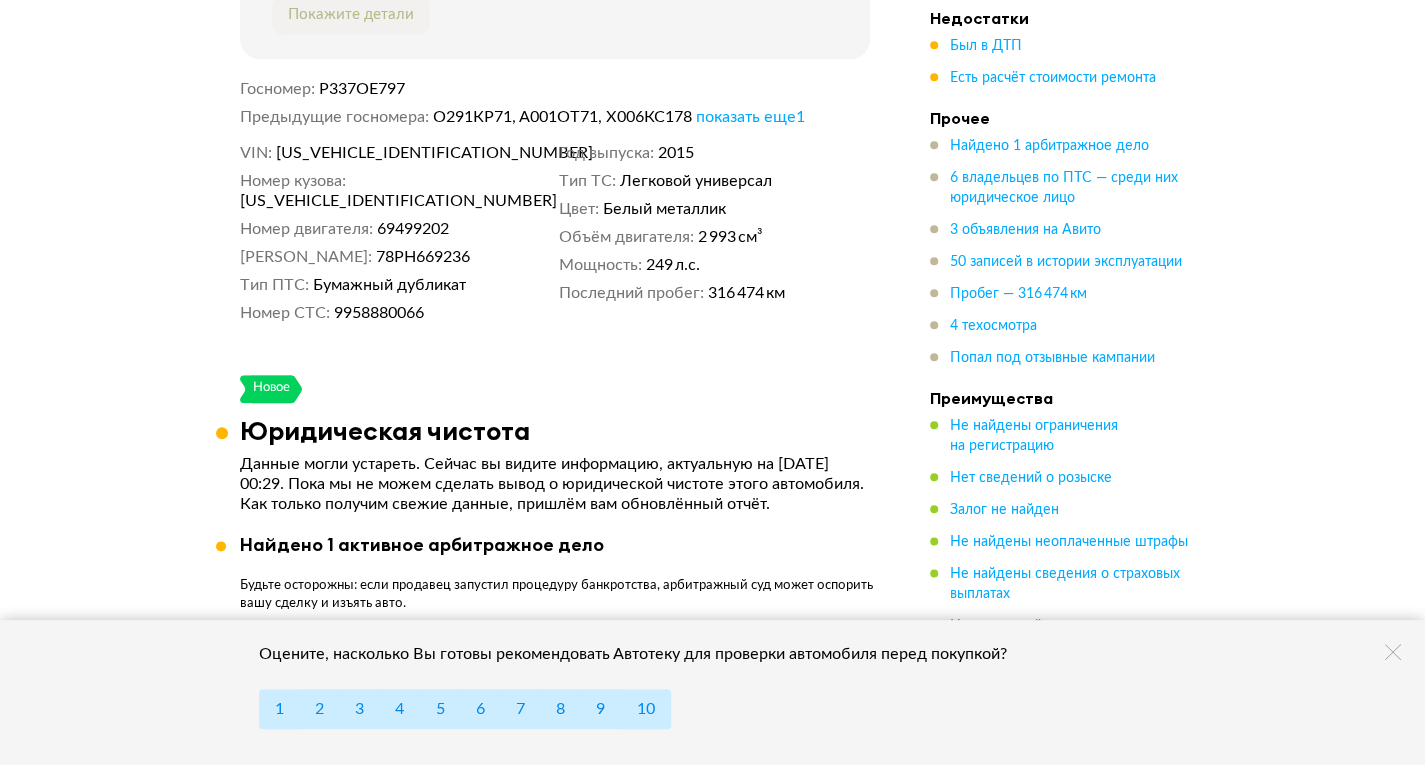 scroll, scrollTop: 918, scrollLeft: 0, axis: vertical 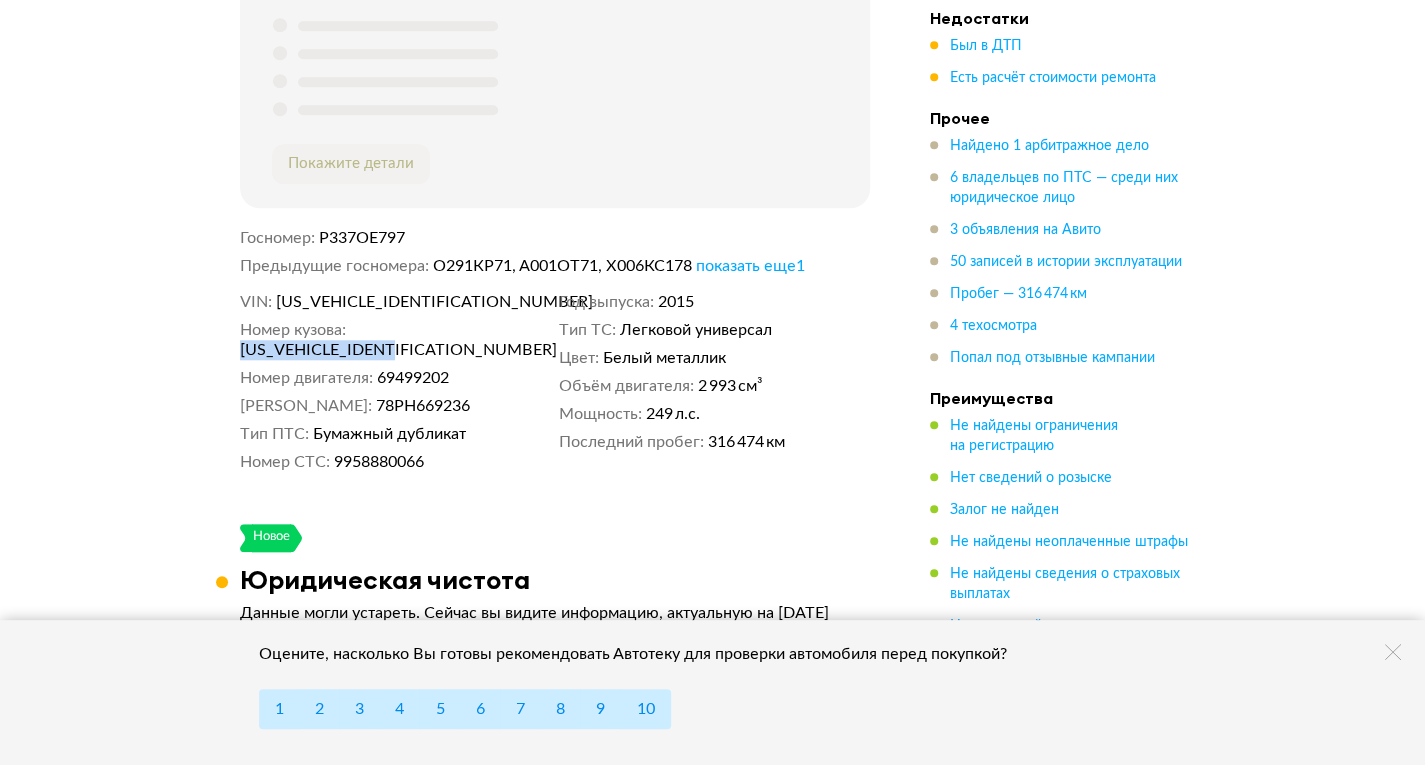 drag, startPoint x: 352, startPoint y: 320, endPoint x: 524, endPoint y: 329, distance: 172.2353 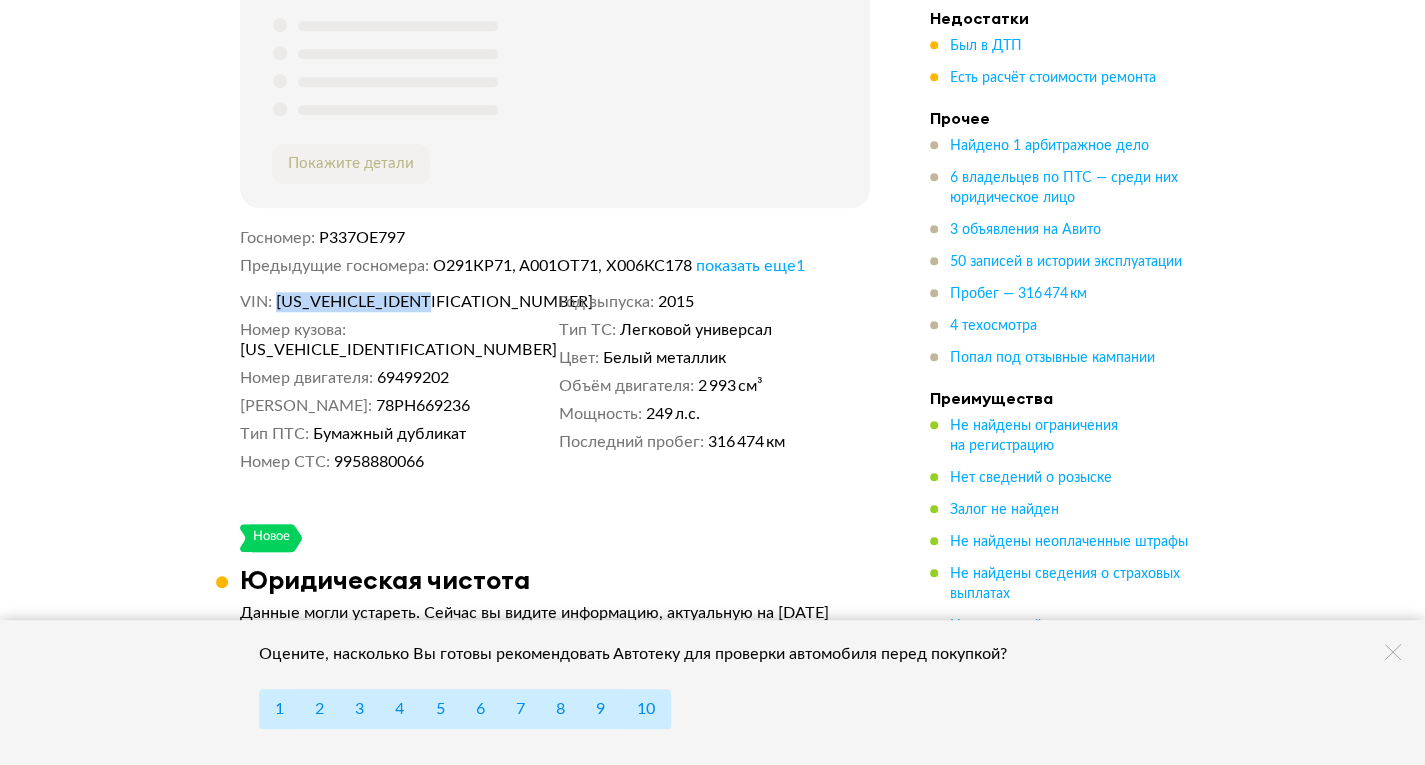 drag, startPoint x: 278, startPoint y: 293, endPoint x: 449, endPoint y: 296, distance: 171.0263 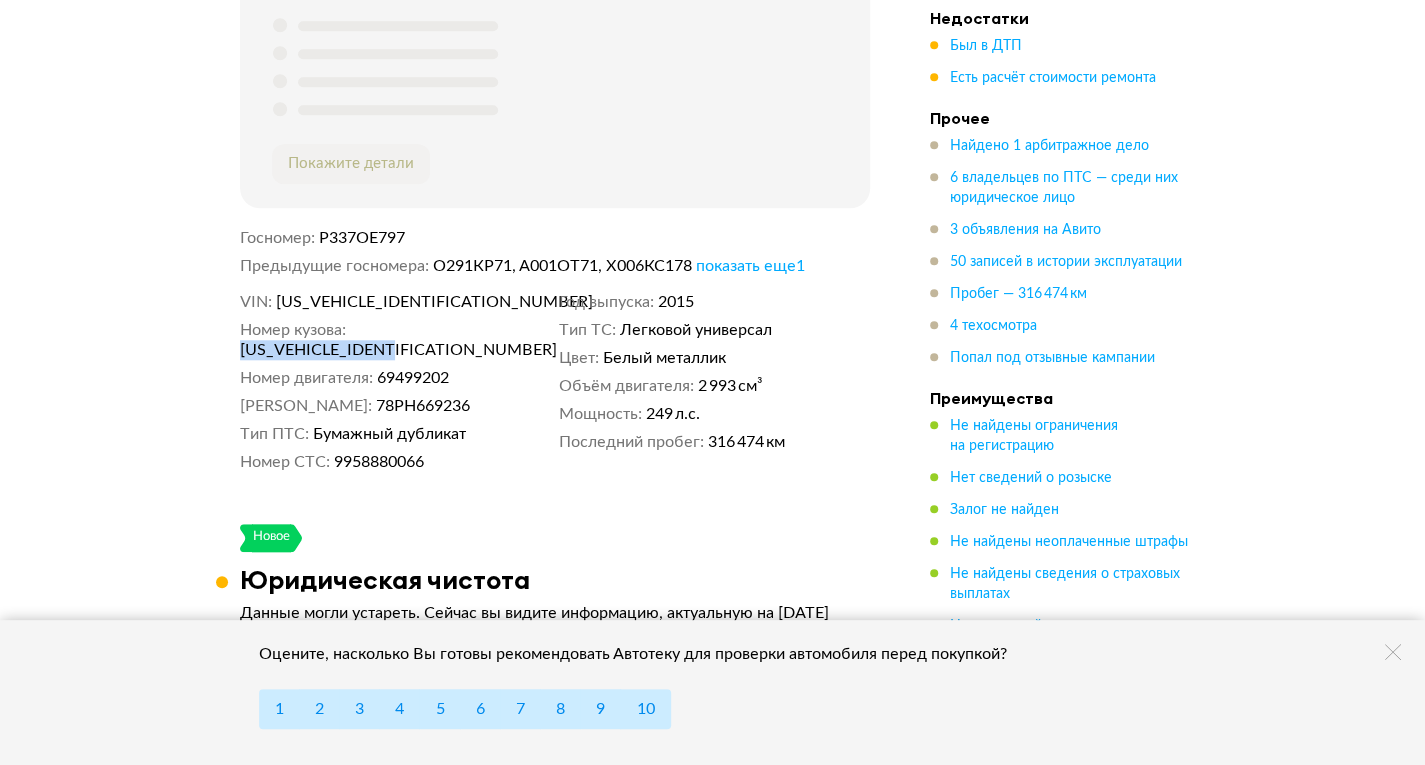 drag, startPoint x: 355, startPoint y: 325, endPoint x: 520, endPoint y: 326, distance: 165.00304 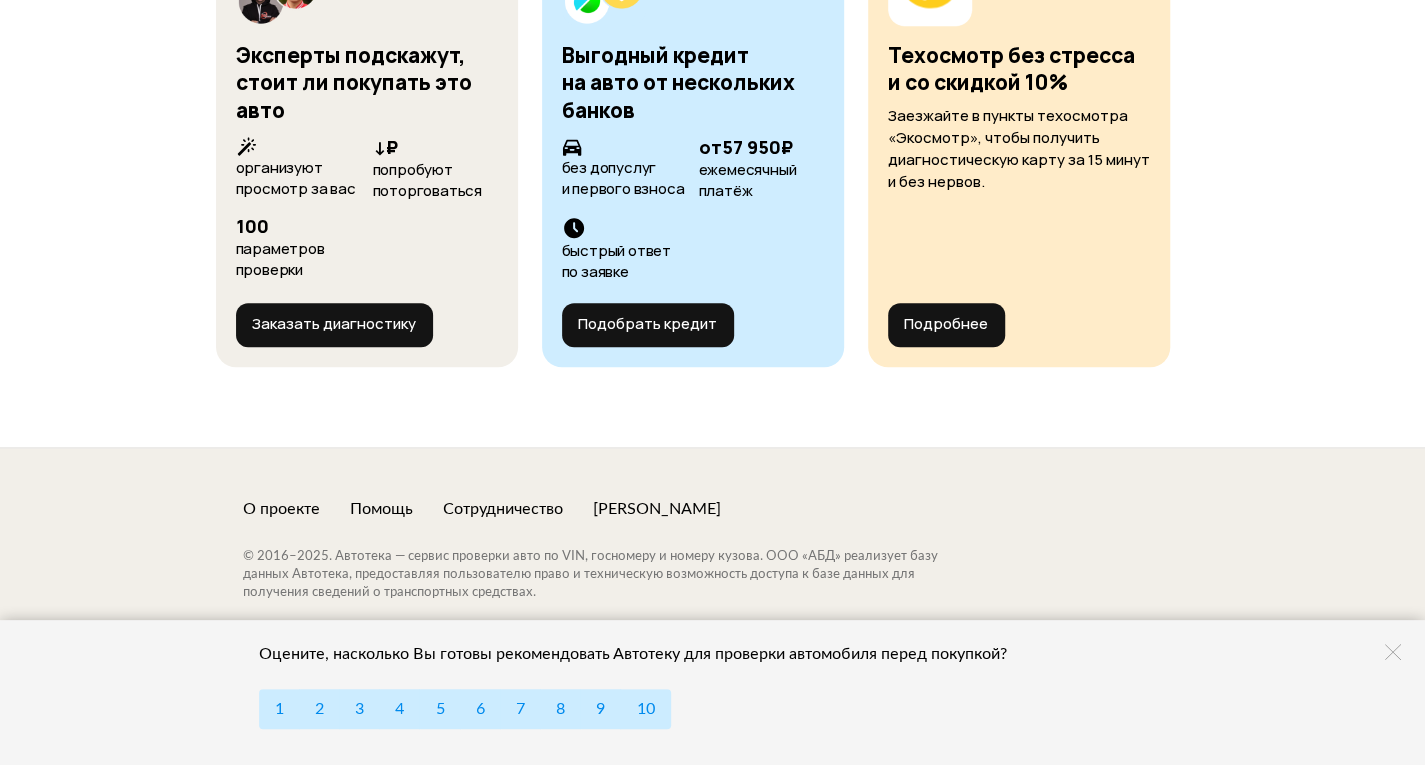 scroll, scrollTop: 18252, scrollLeft: 0, axis: vertical 